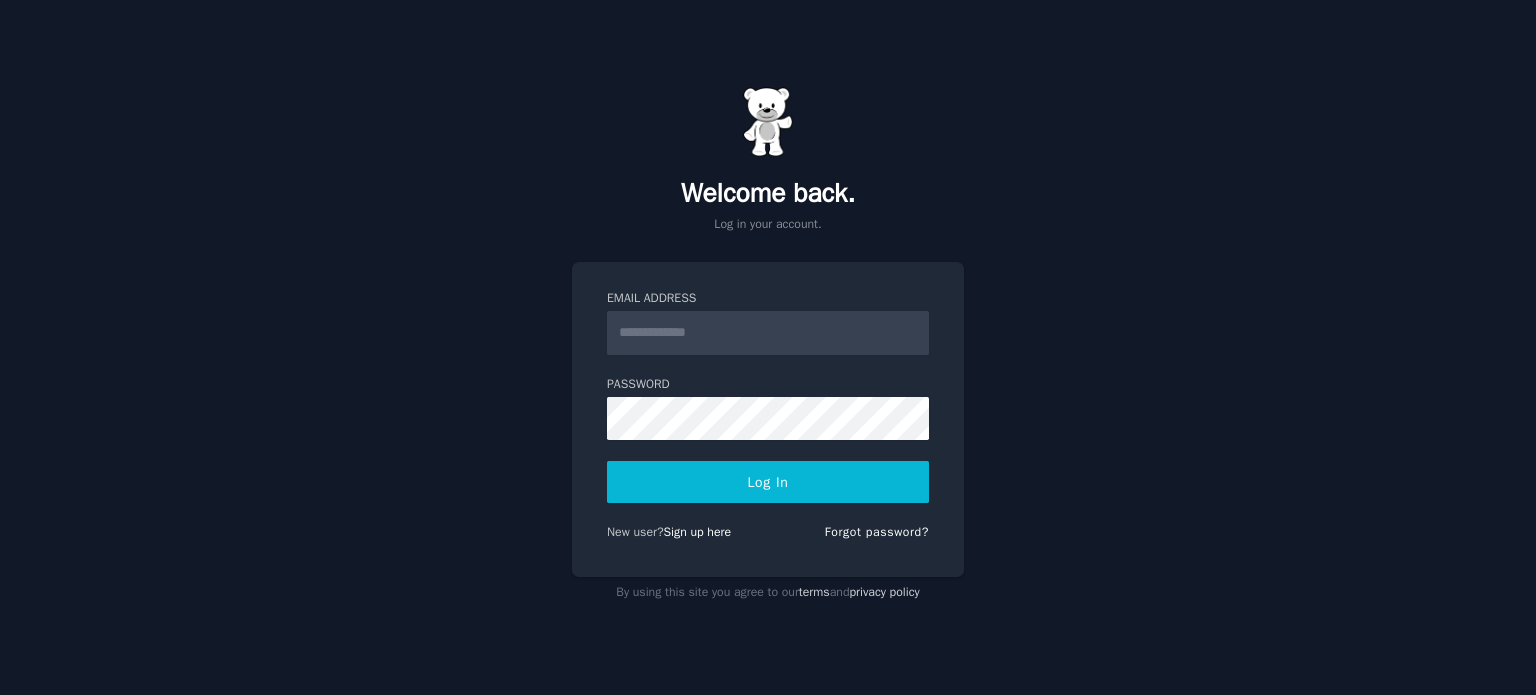 scroll, scrollTop: 0, scrollLeft: 0, axis: both 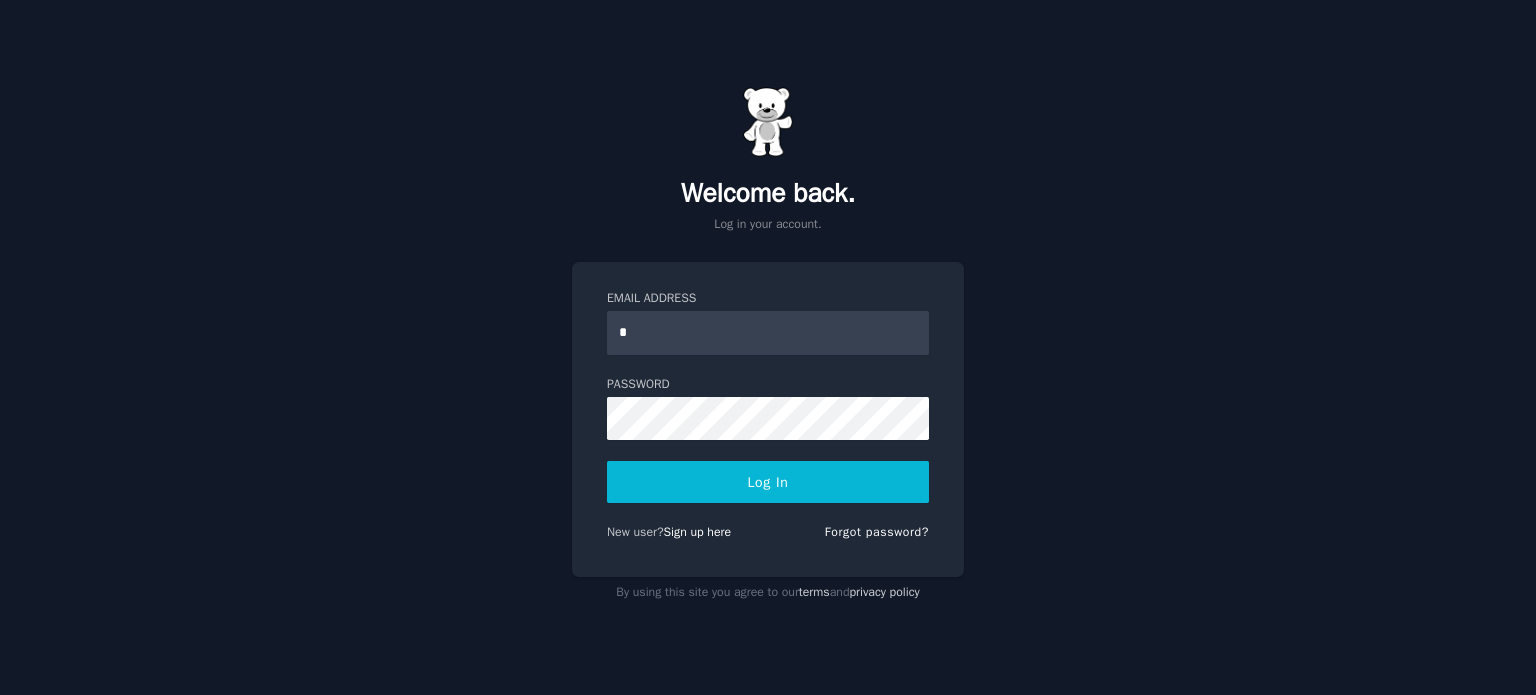 type on "**********" 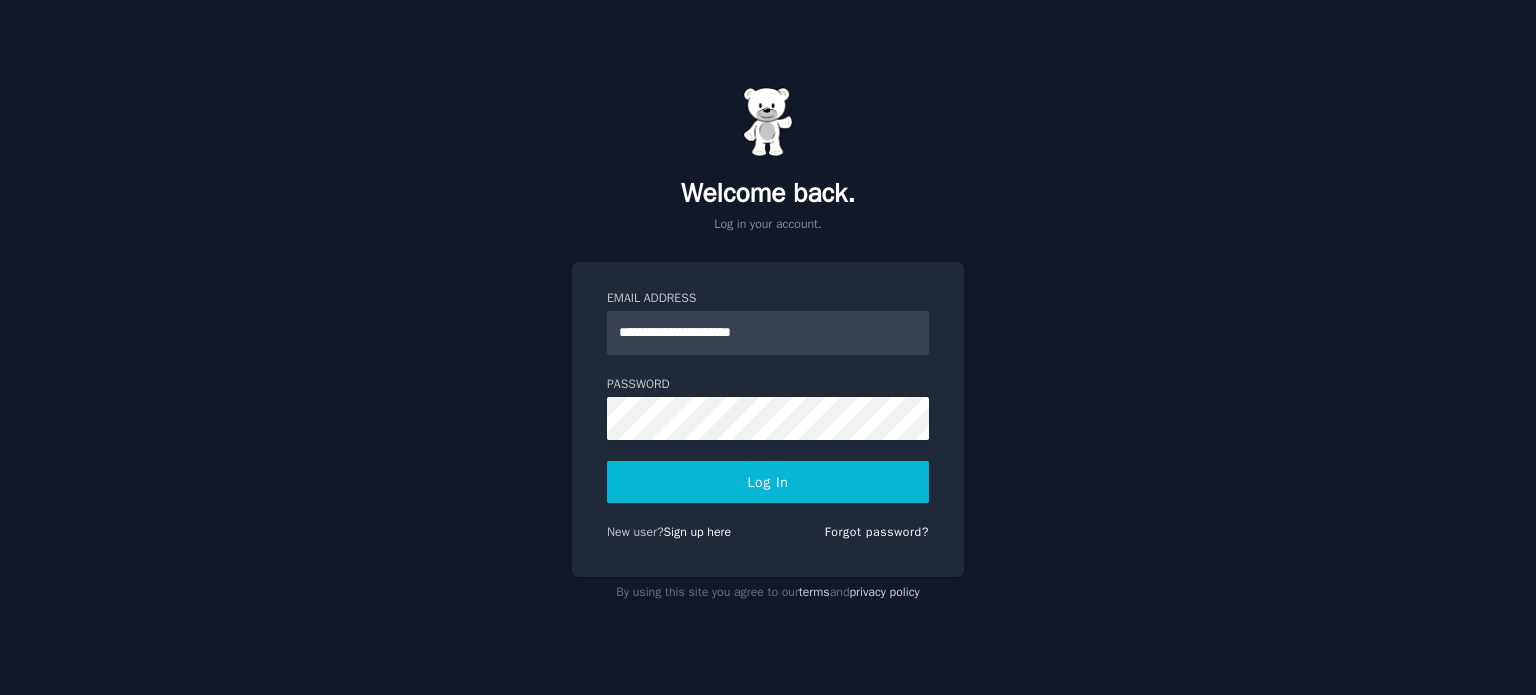 click on "Log In" at bounding box center [768, 482] 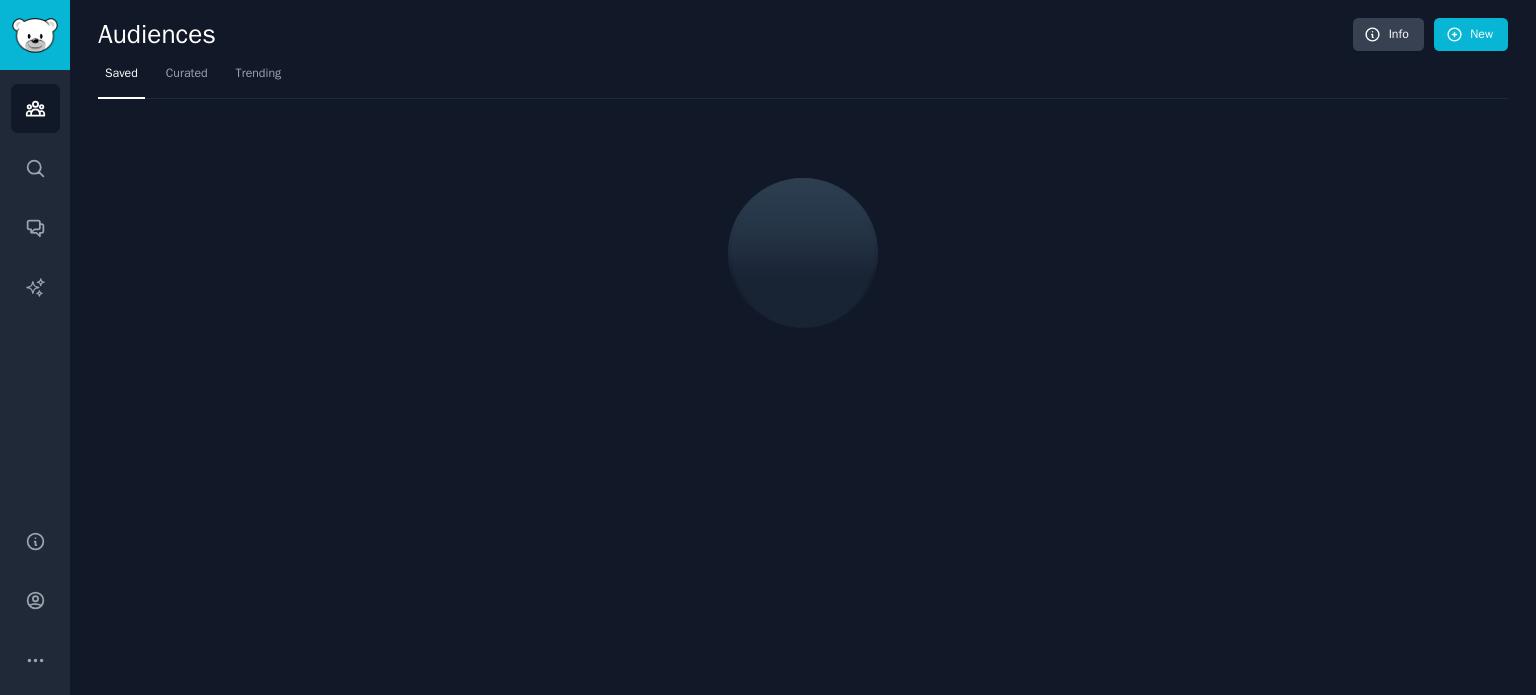 scroll, scrollTop: 0, scrollLeft: 0, axis: both 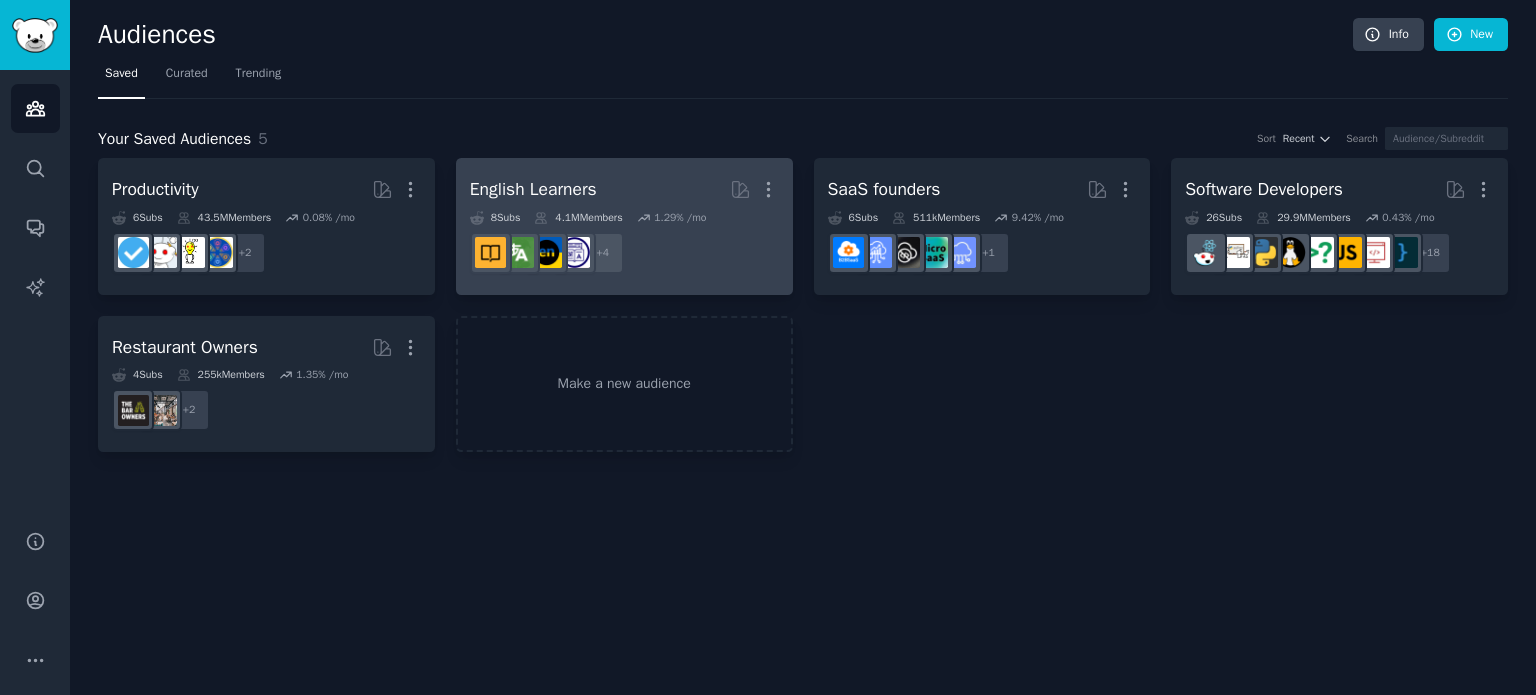 click on "1.29 % /mo" at bounding box center (680, 218) 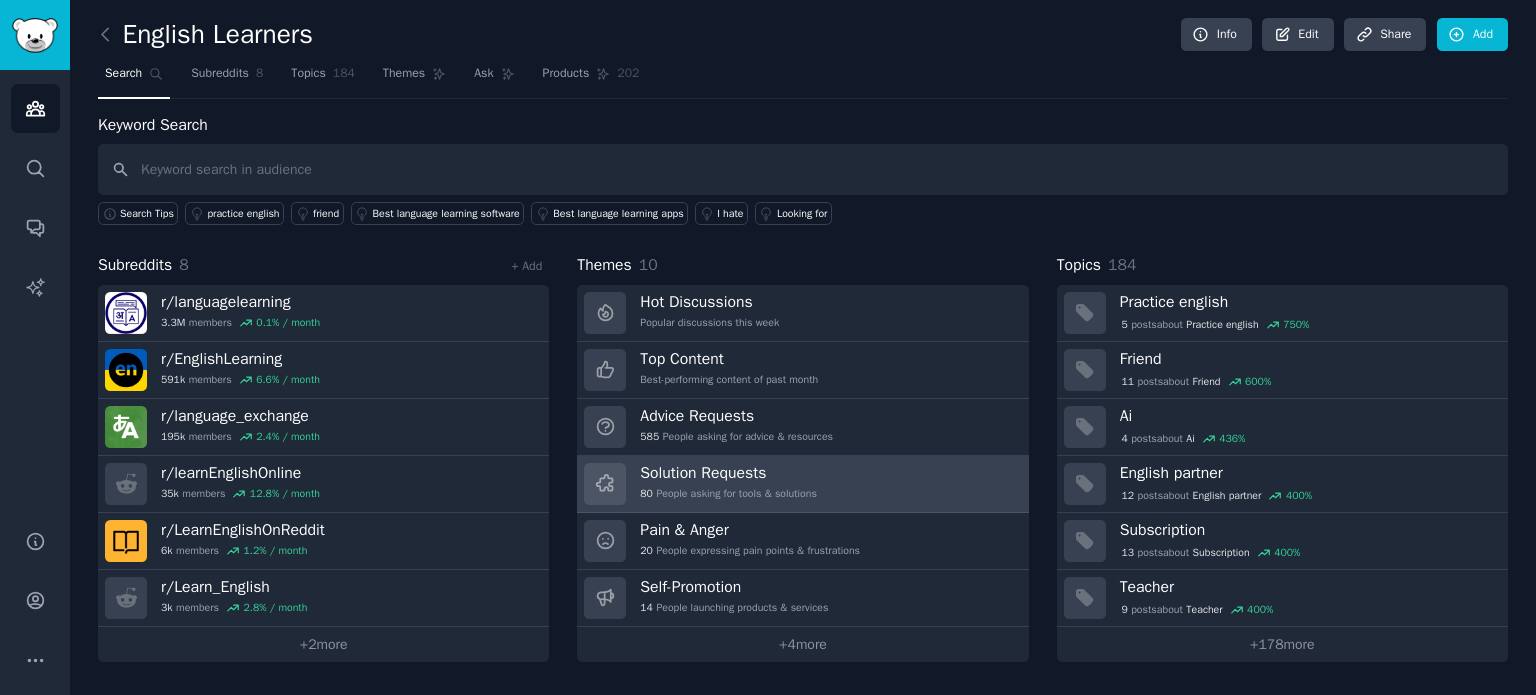 click on "80 People asking for tools & solutions" at bounding box center (728, 494) 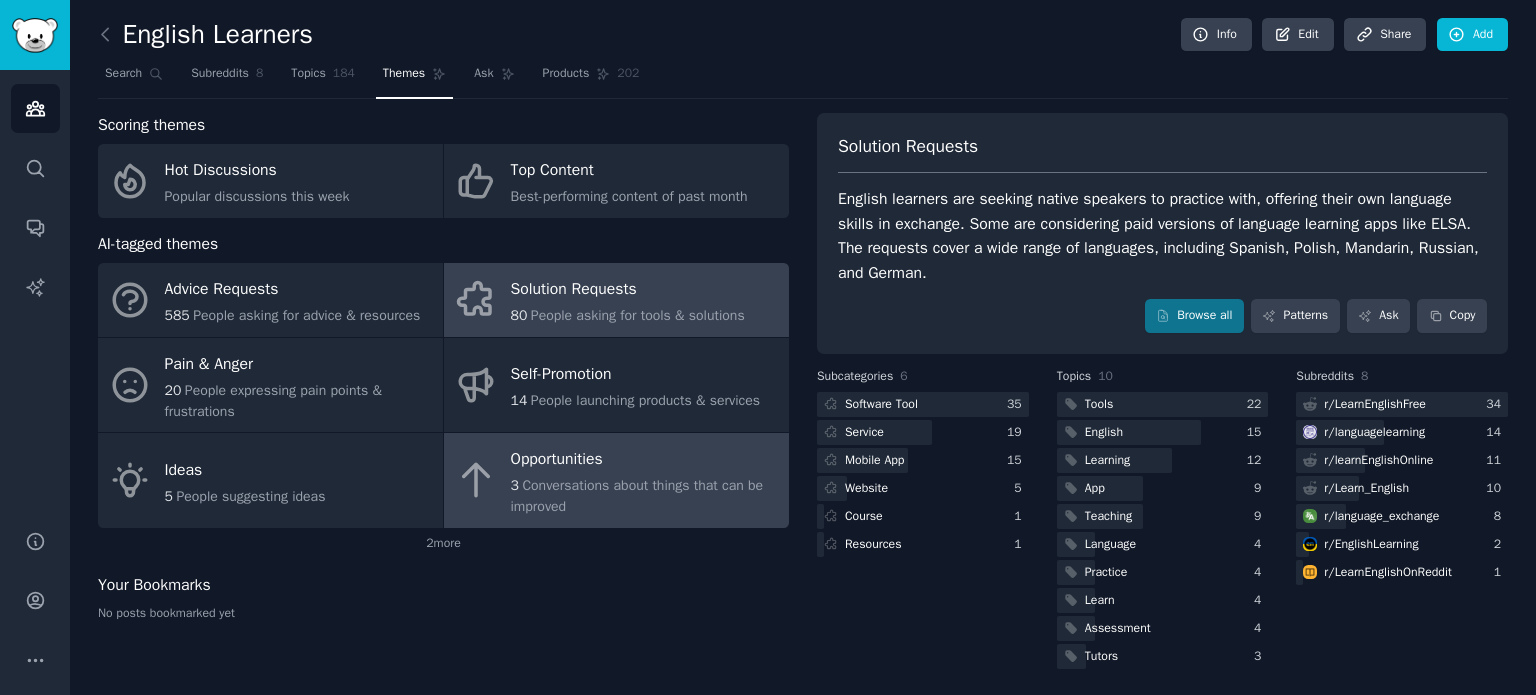 click on "Opportunities" at bounding box center [645, 460] 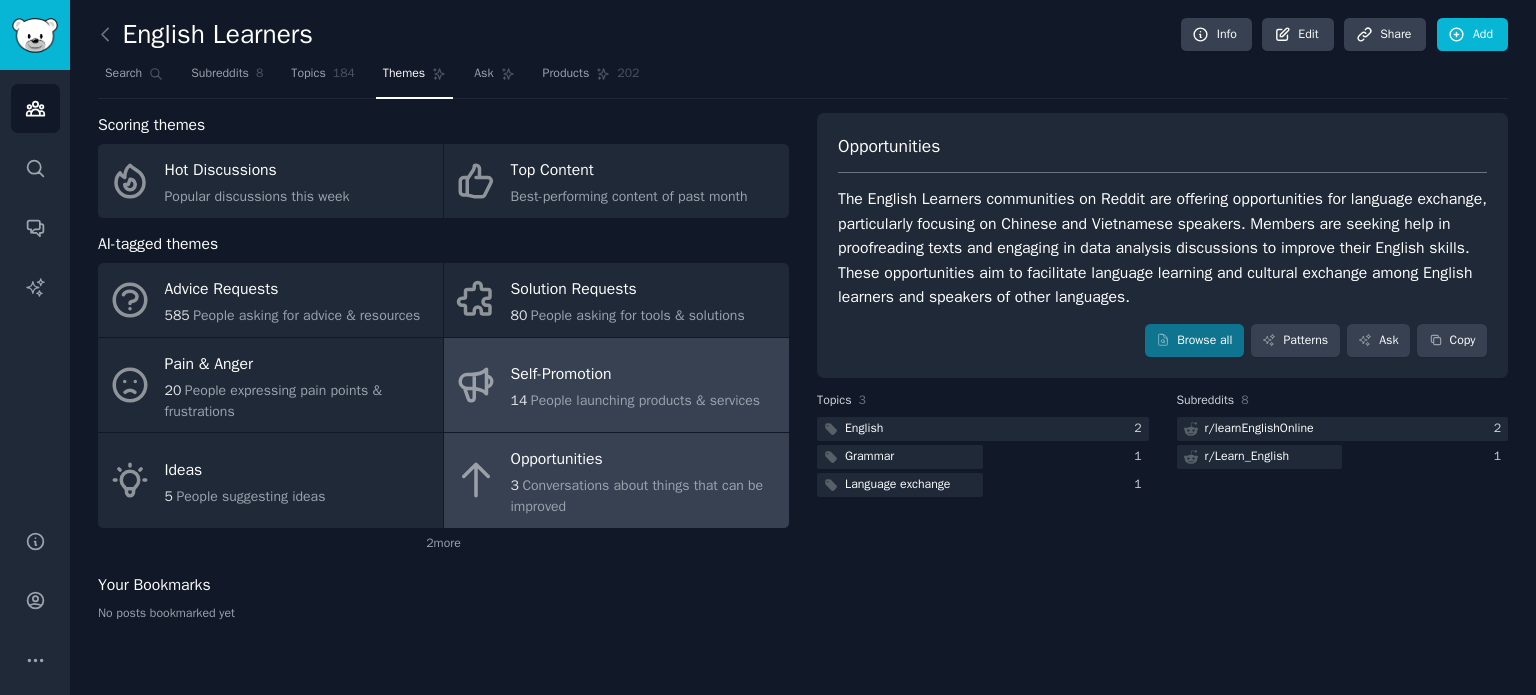 click on "People launching products & services" at bounding box center (645, 400) 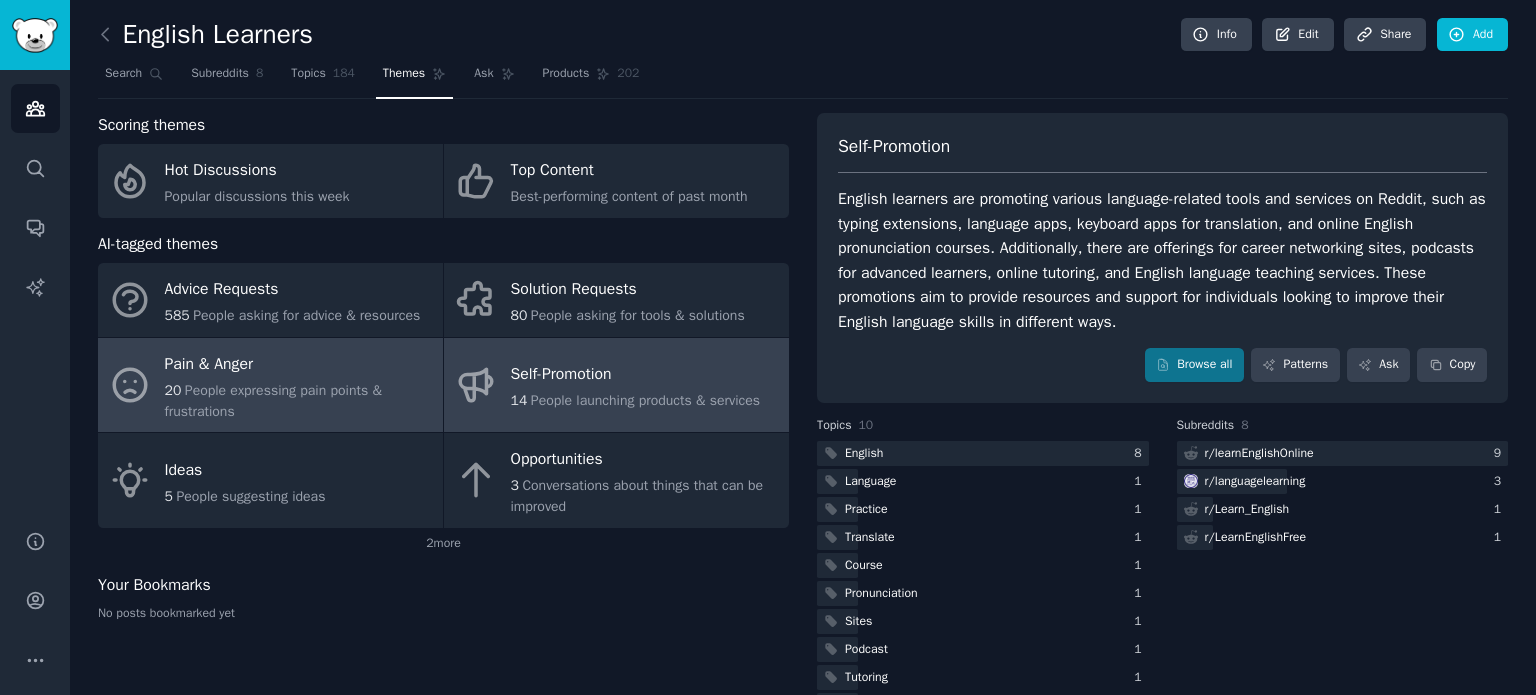 click on "People expressing pain points & frustrations" at bounding box center [273, 401] 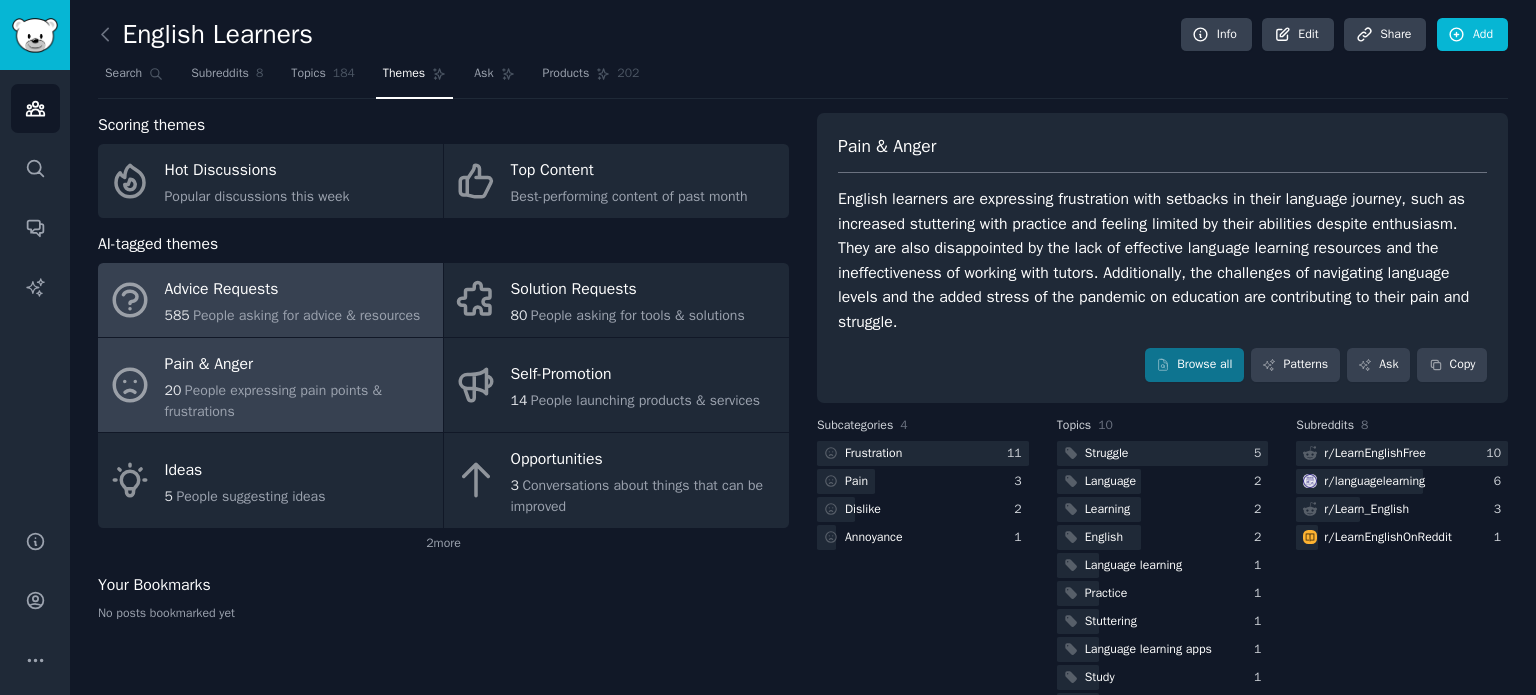 click on "People asking for advice & resources" at bounding box center [306, 315] 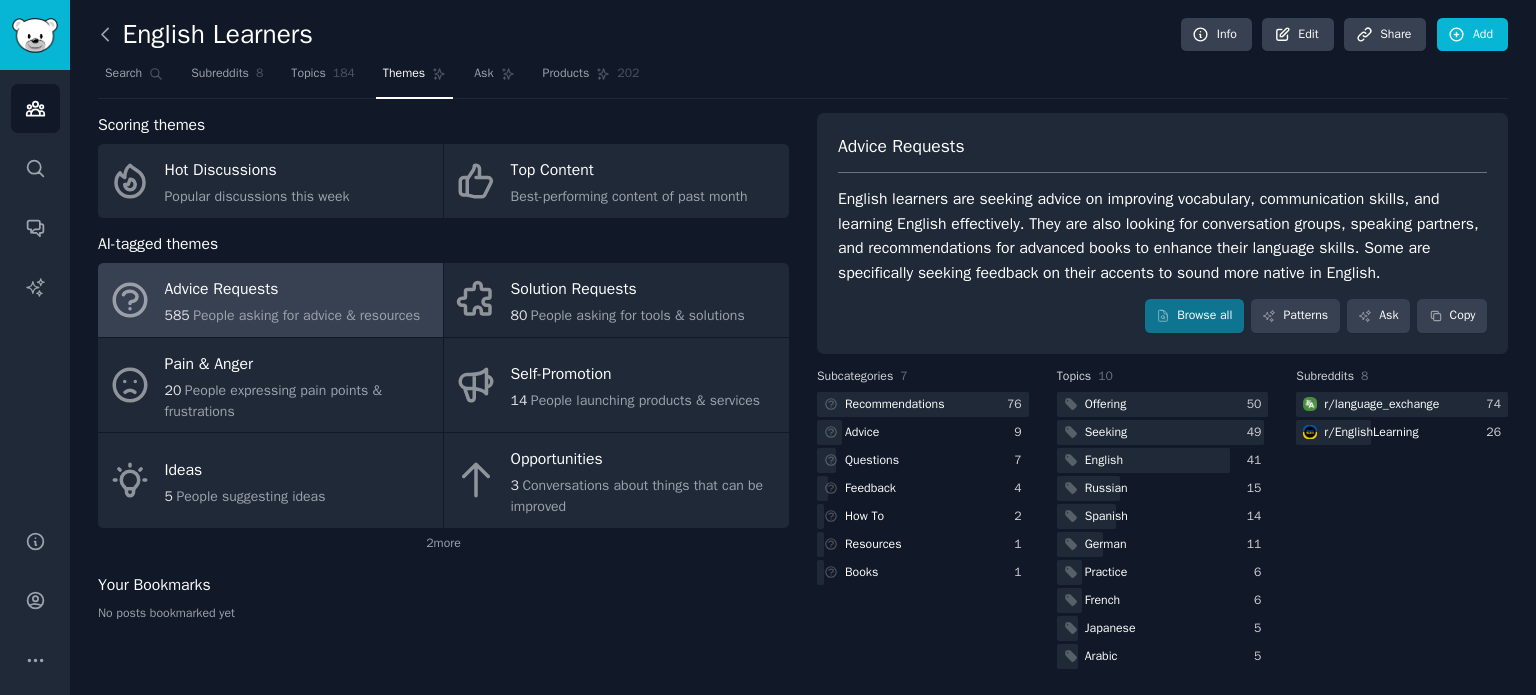 click 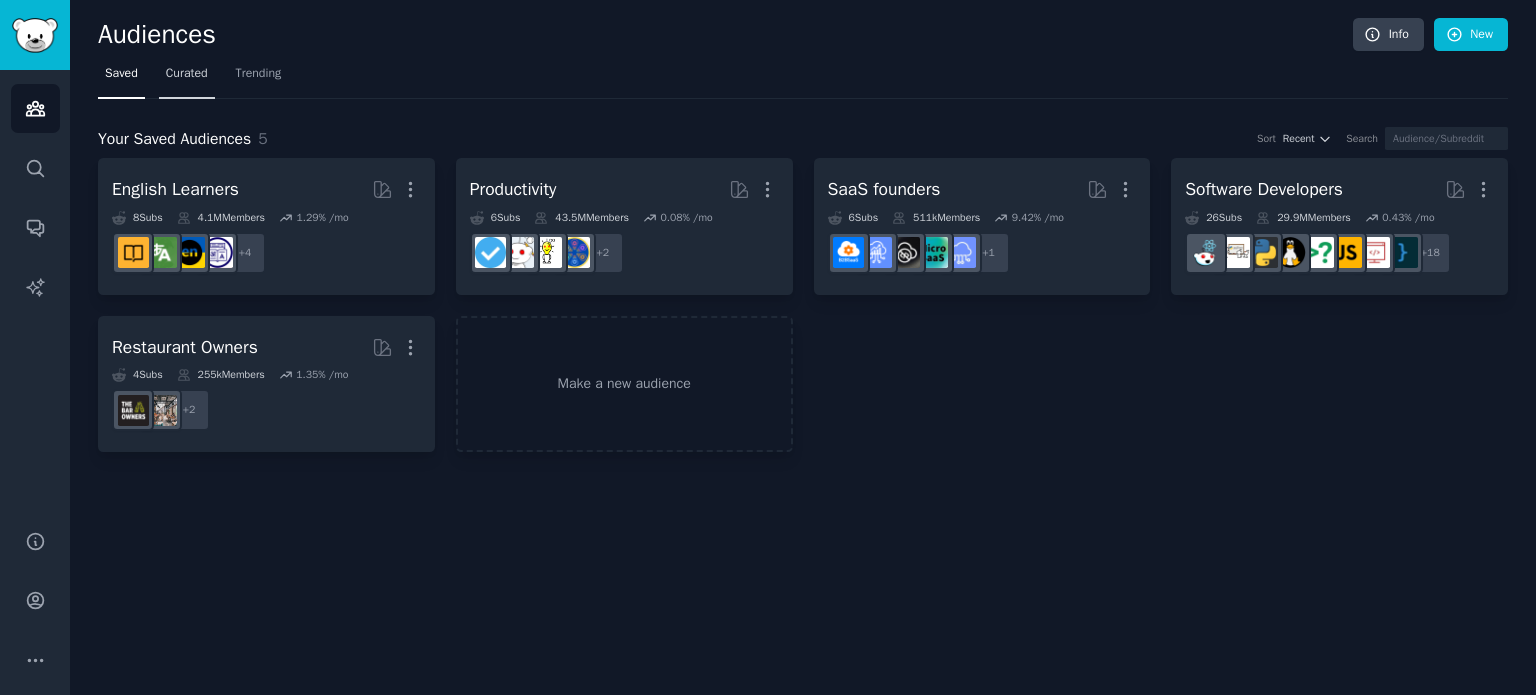 click on "Curated" at bounding box center (187, 74) 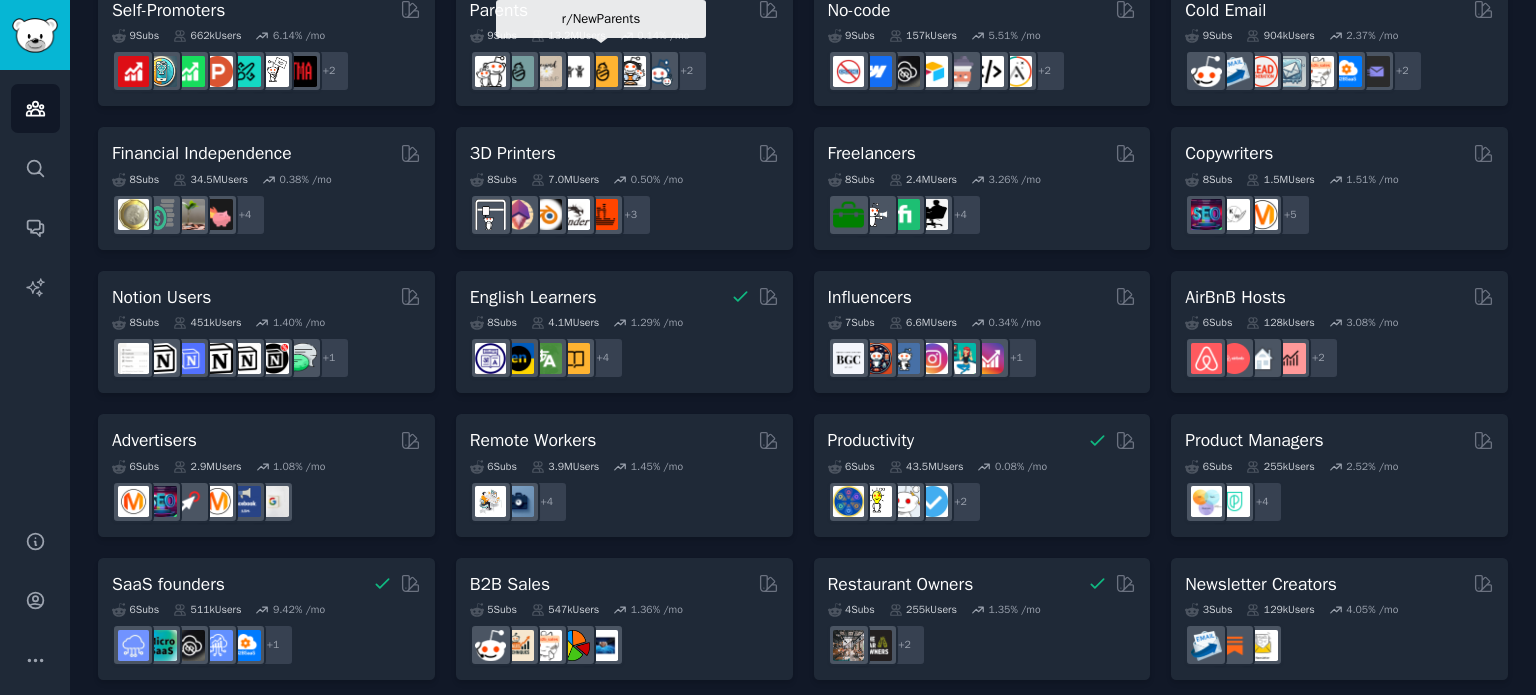 scroll, scrollTop: 904, scrollLeft: 0, axis: vertical 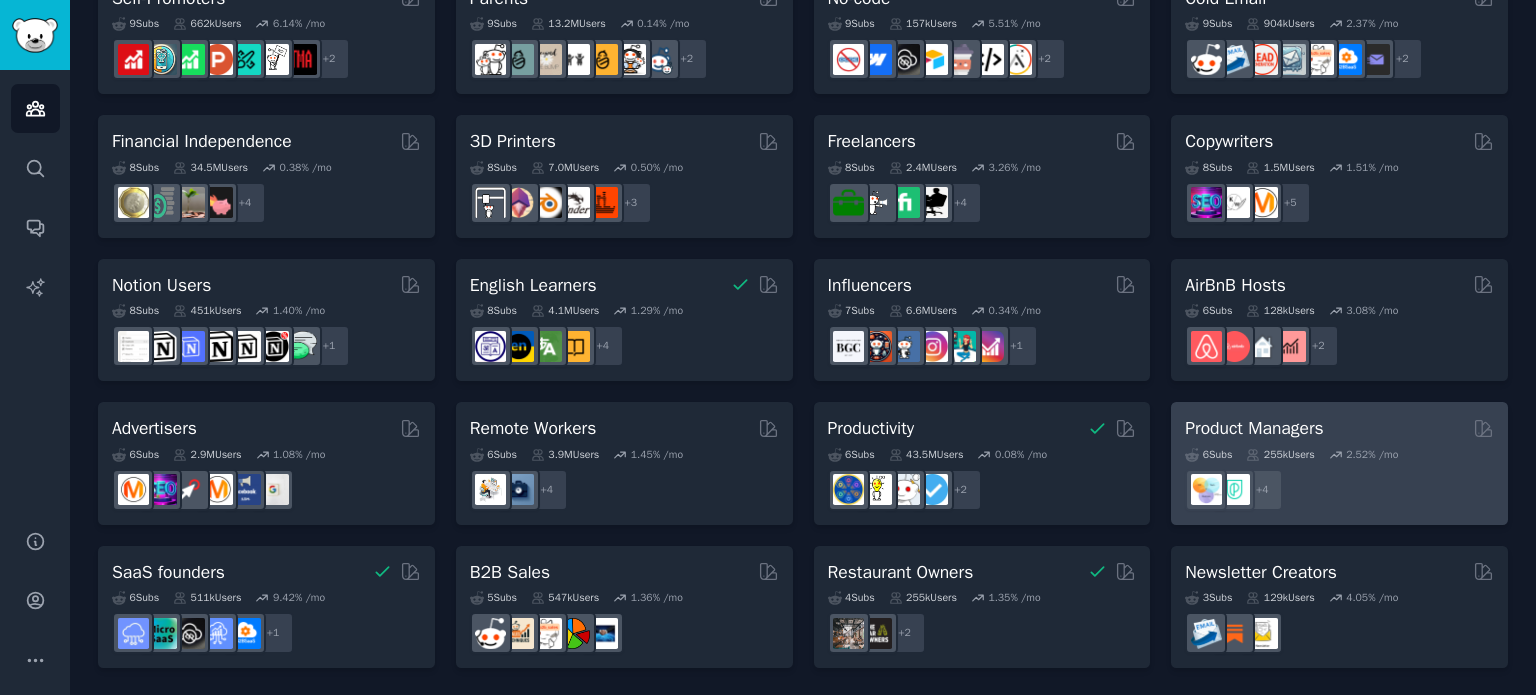 click on "+ 4" at bounding box center (1339, 490) 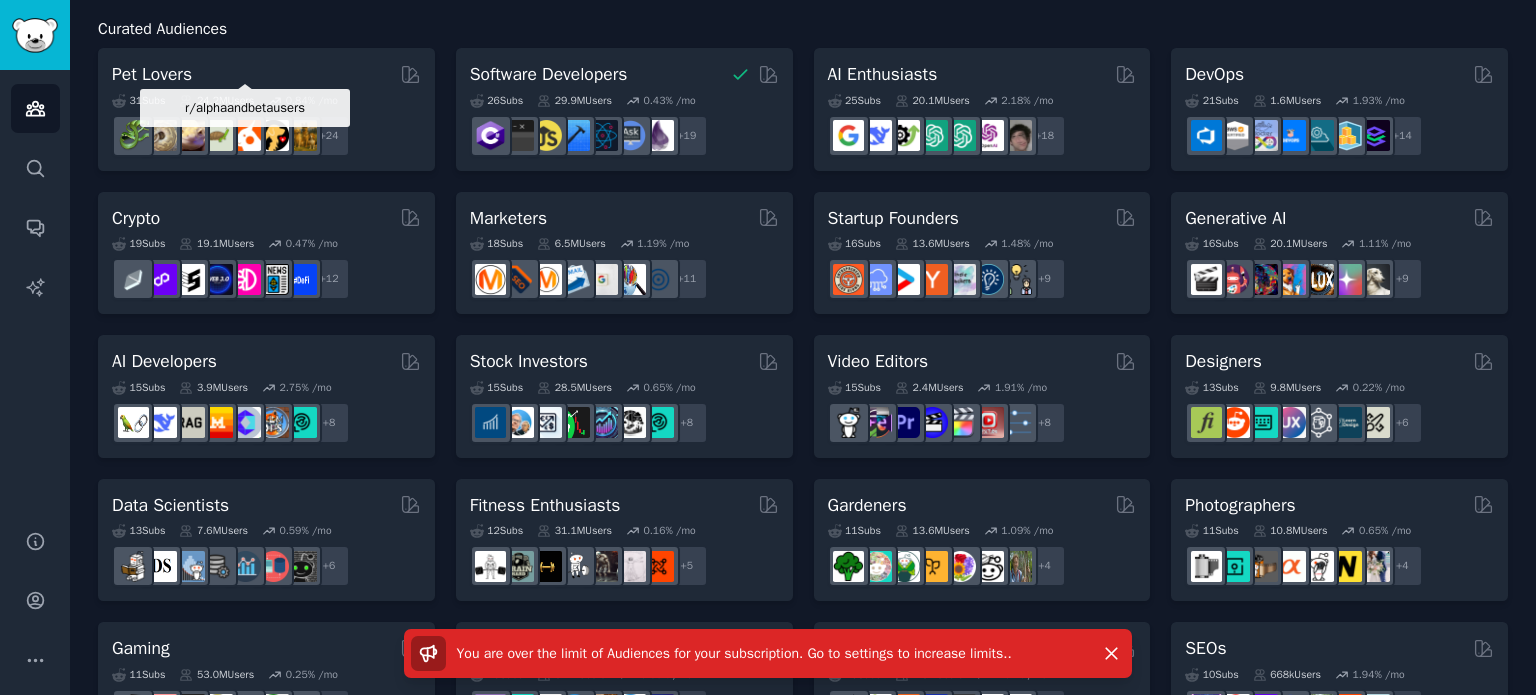 scroll, scrollTop: 0, scrollLeft: 0, axis: both 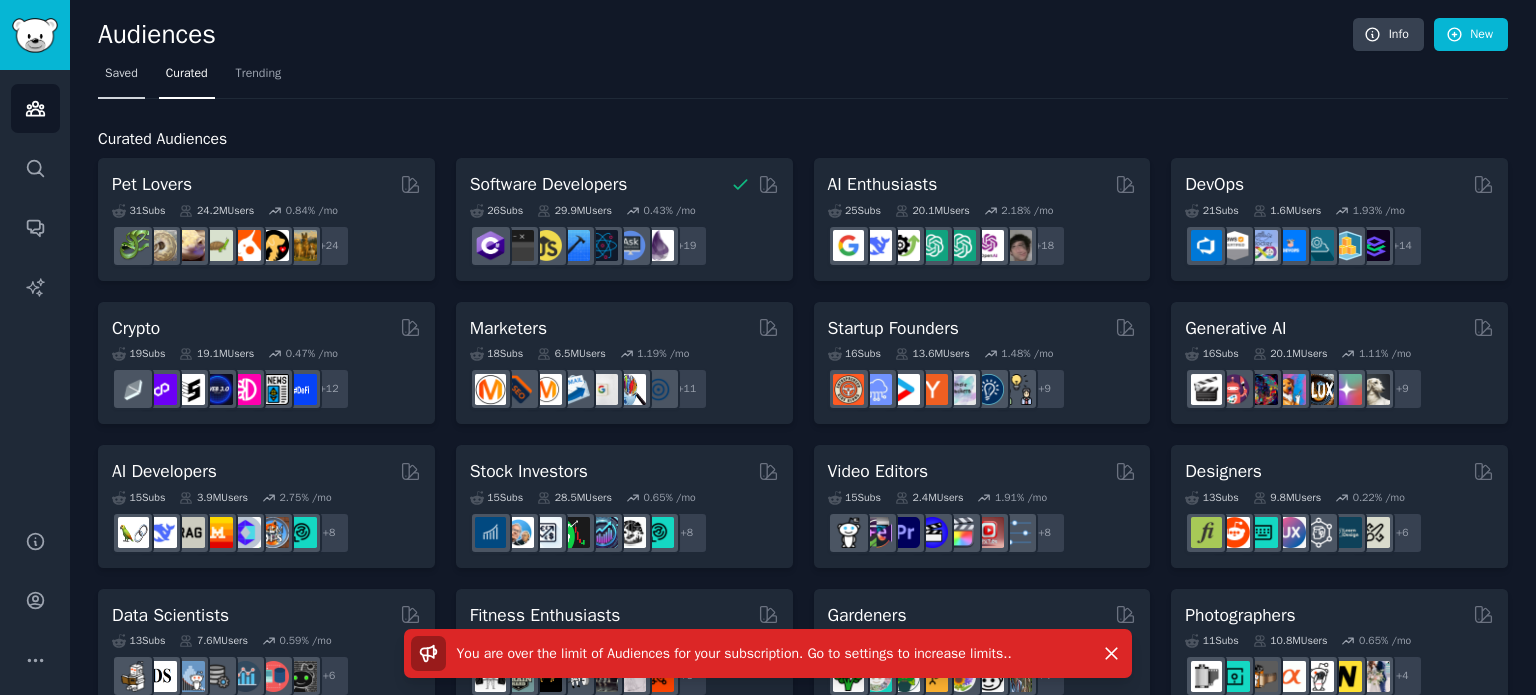 click on "Saved" at bounding box center [121, 78] 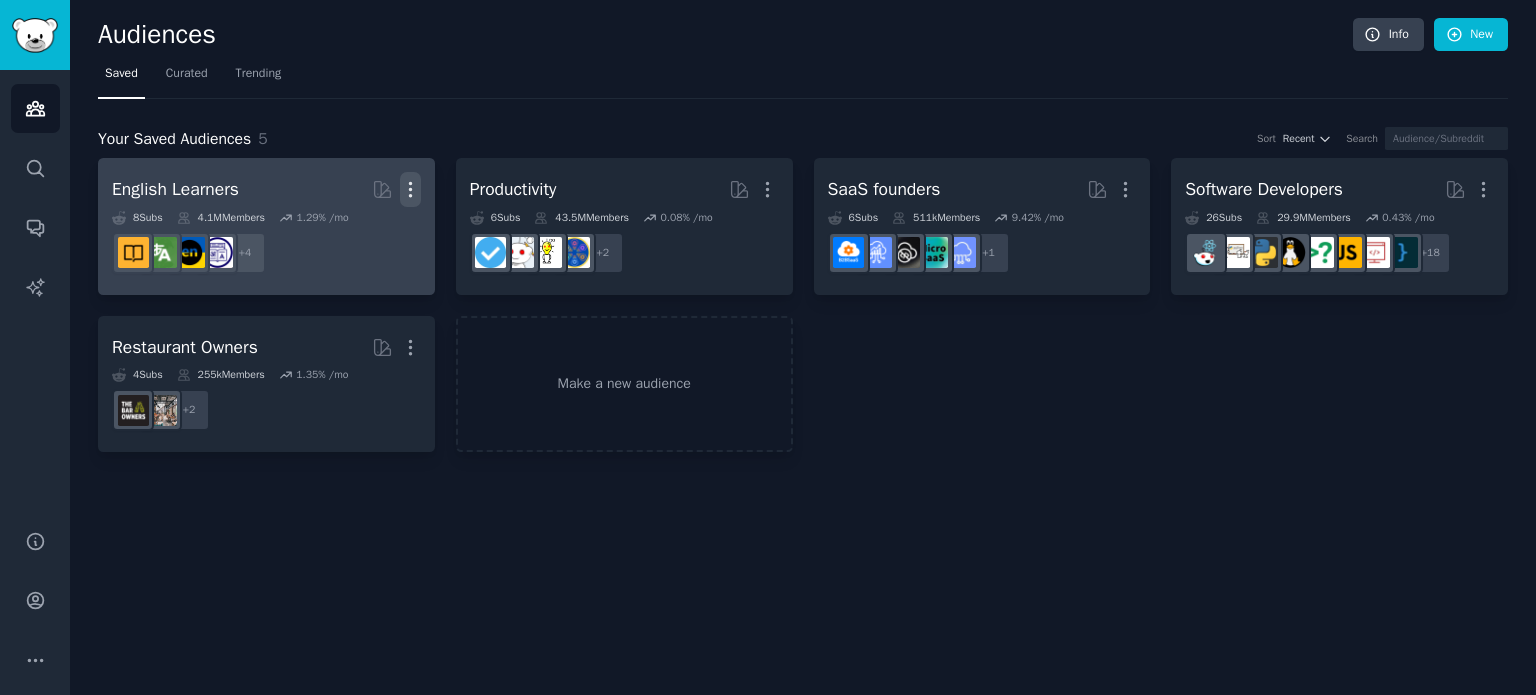 click 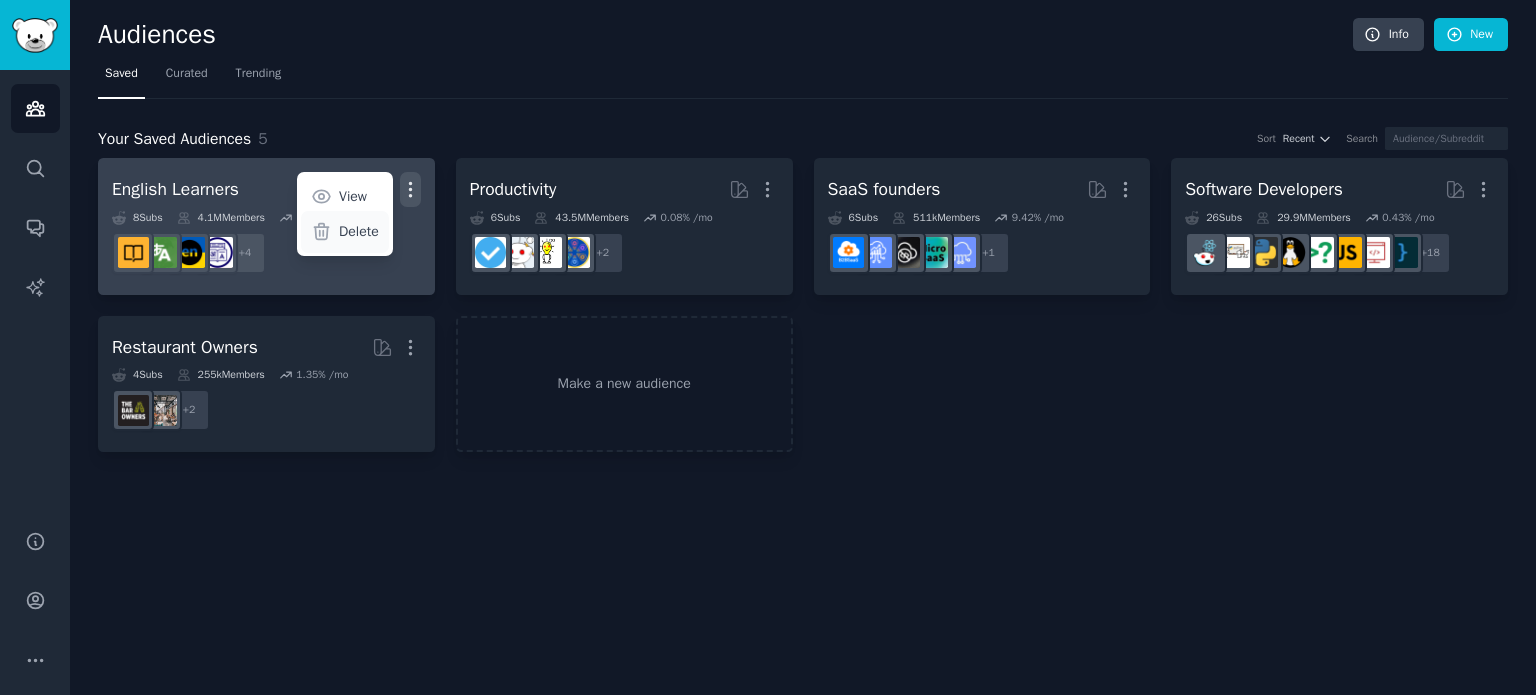 click on "Delete" at bounding box center [359, 231] 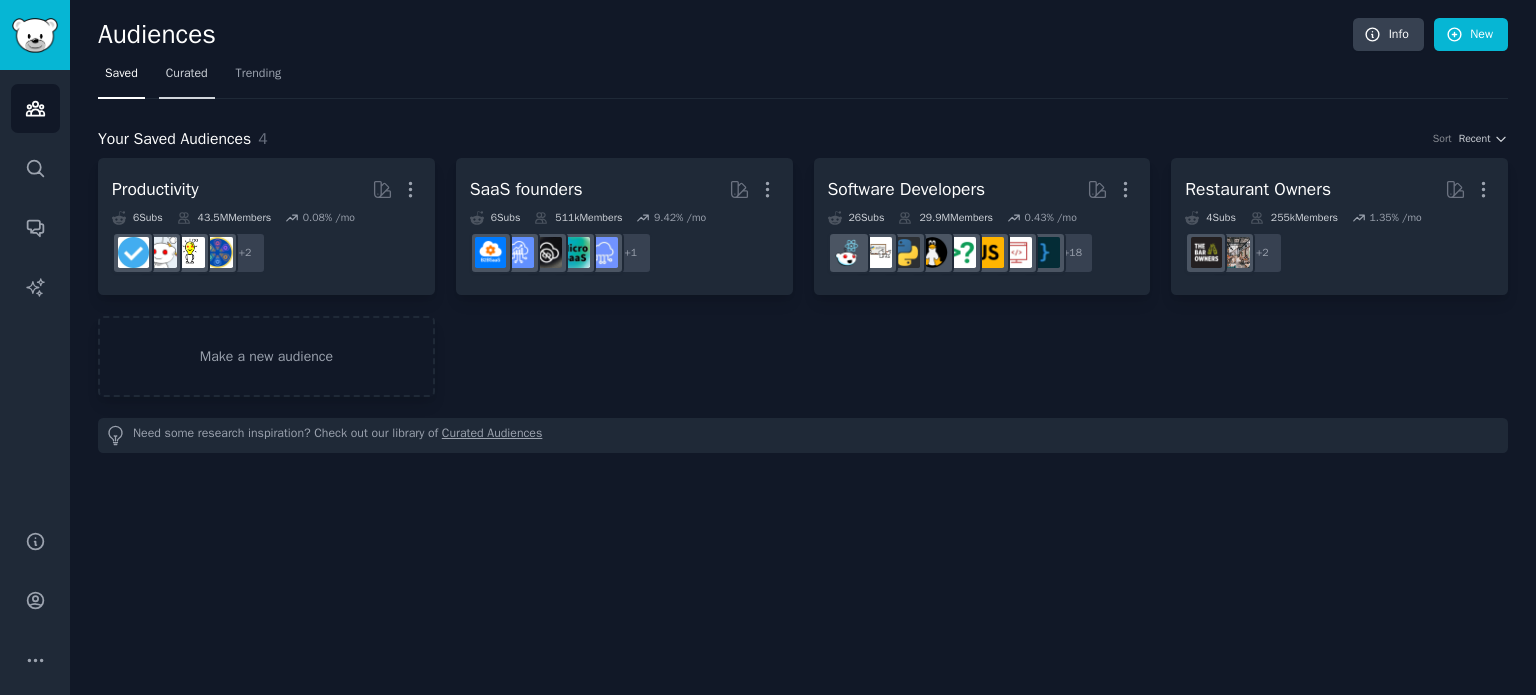 click on "Curated" at bounding box center [187, 74] 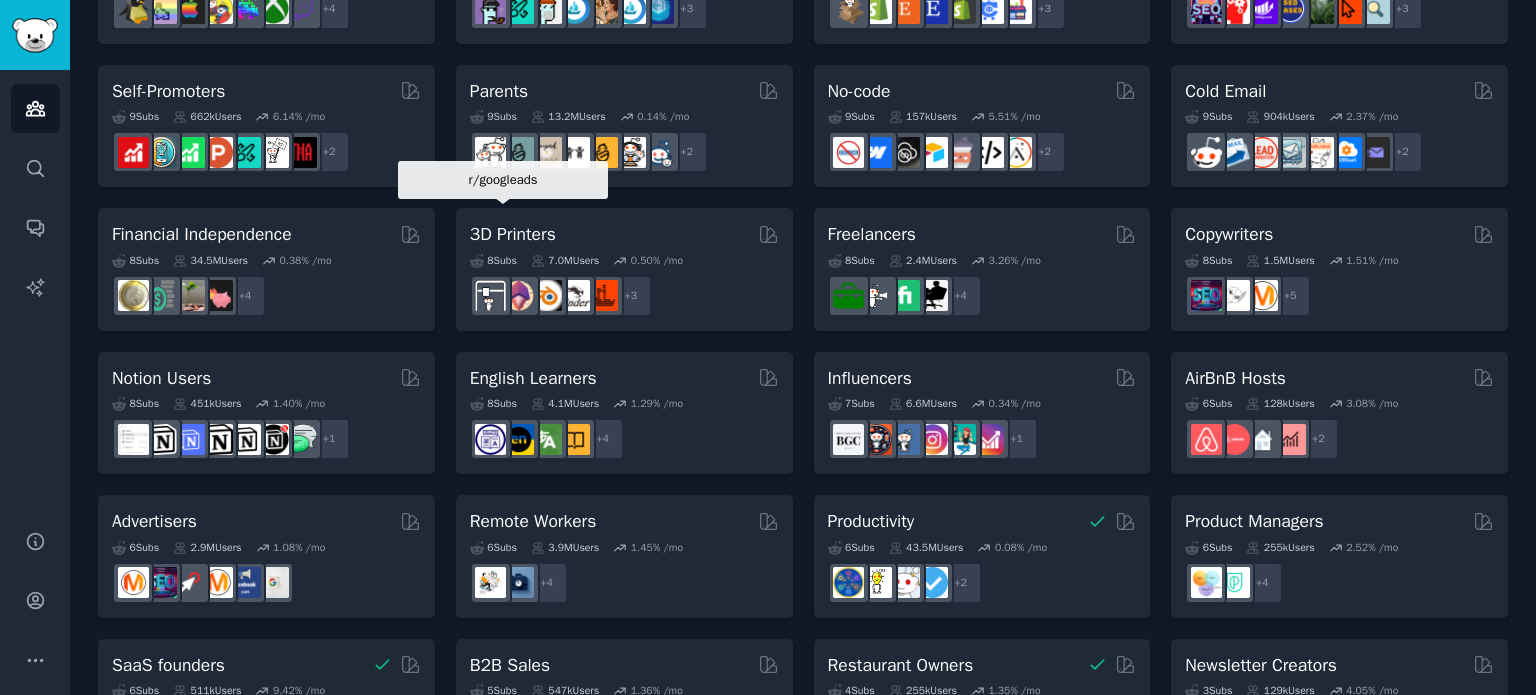 scroll, scrollTop: 904, scrollLeft: 0, axis: vertical 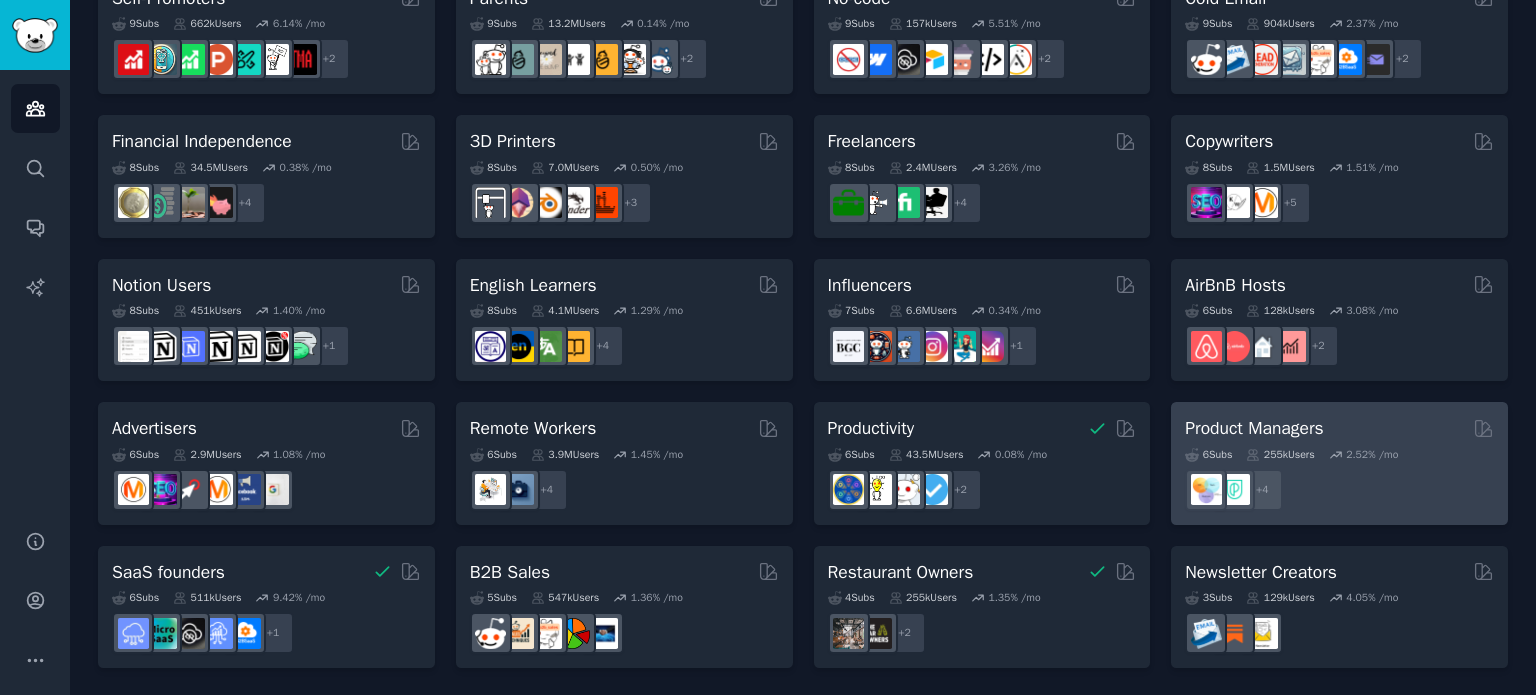 click on "+ 4" at bounding box center [1339, 490] 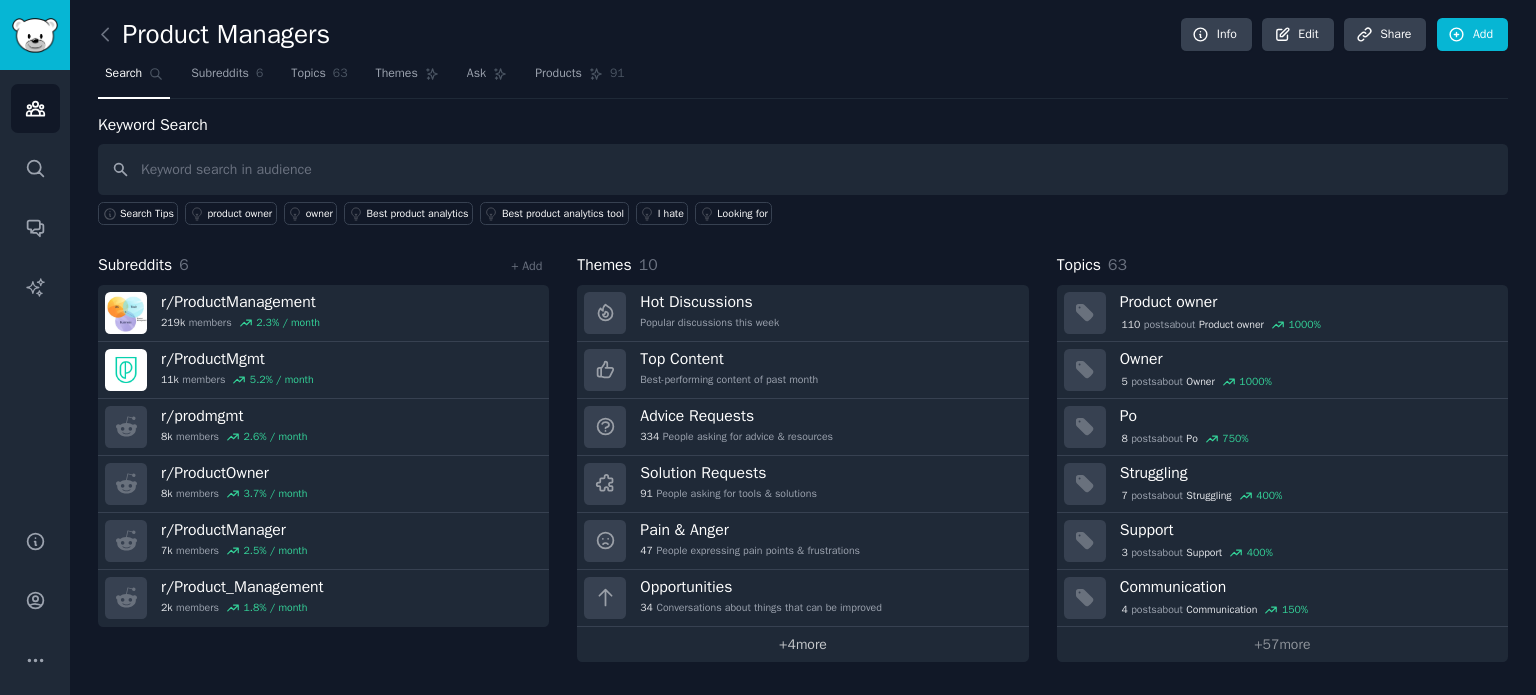 click on "+  4  more" at bounding box center (802, 644) 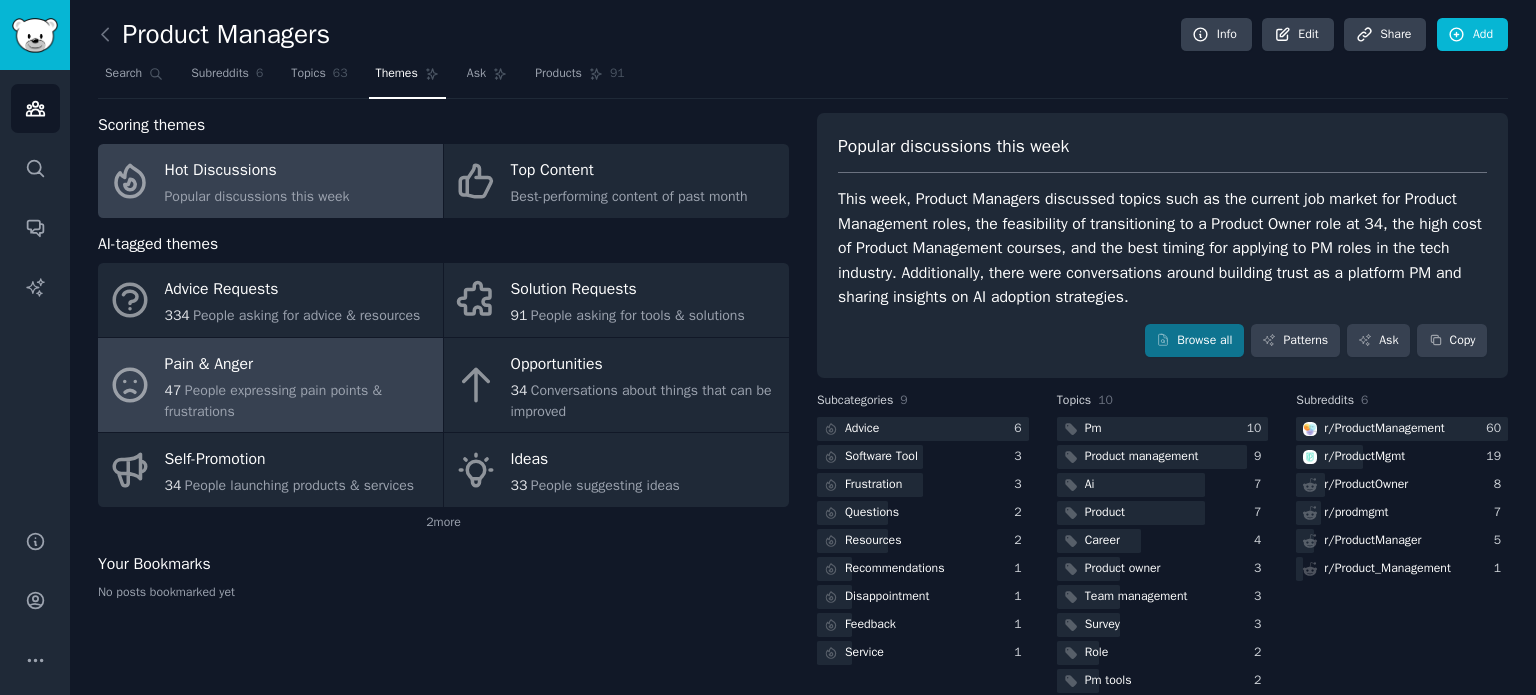 click on "Pain & Anger" at bounding box center (299, 364) 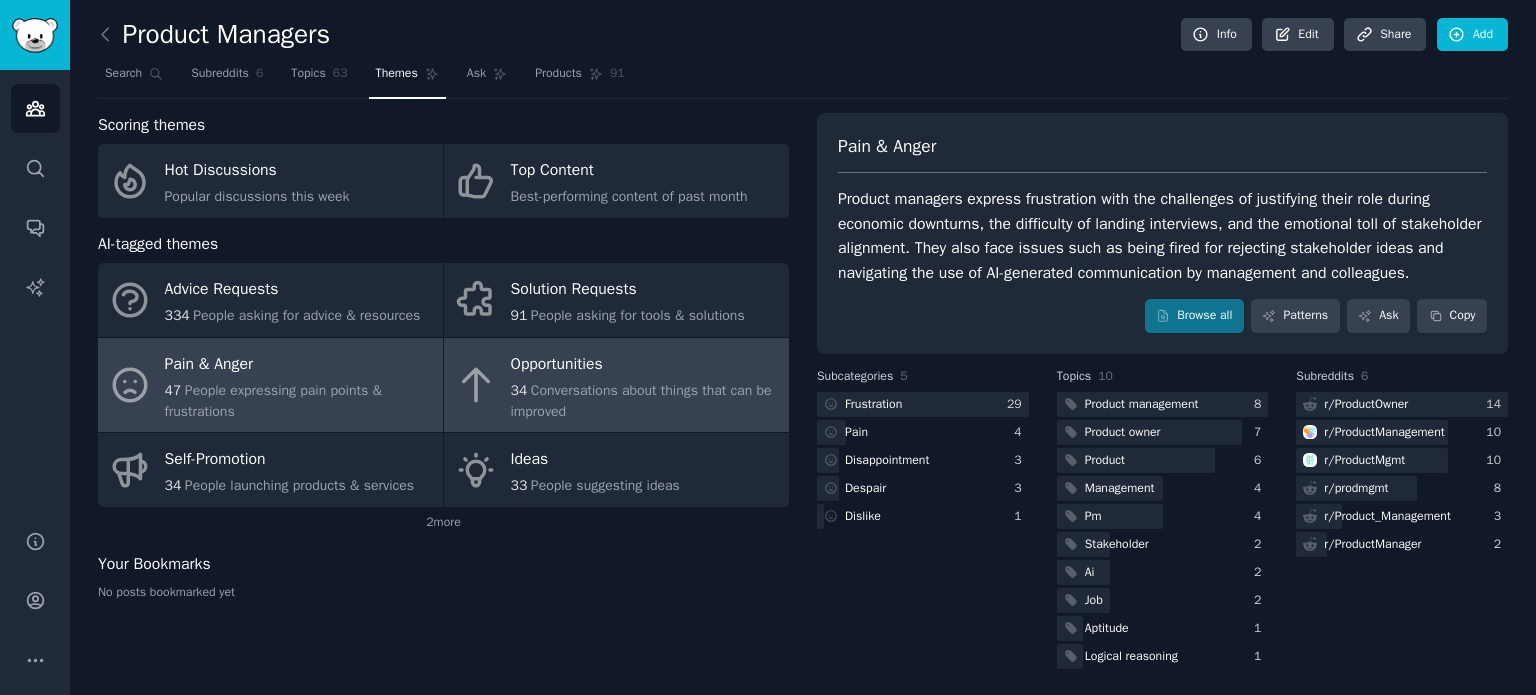 click on "Conversations about things that can be improved" at bounding box center [641, 401] 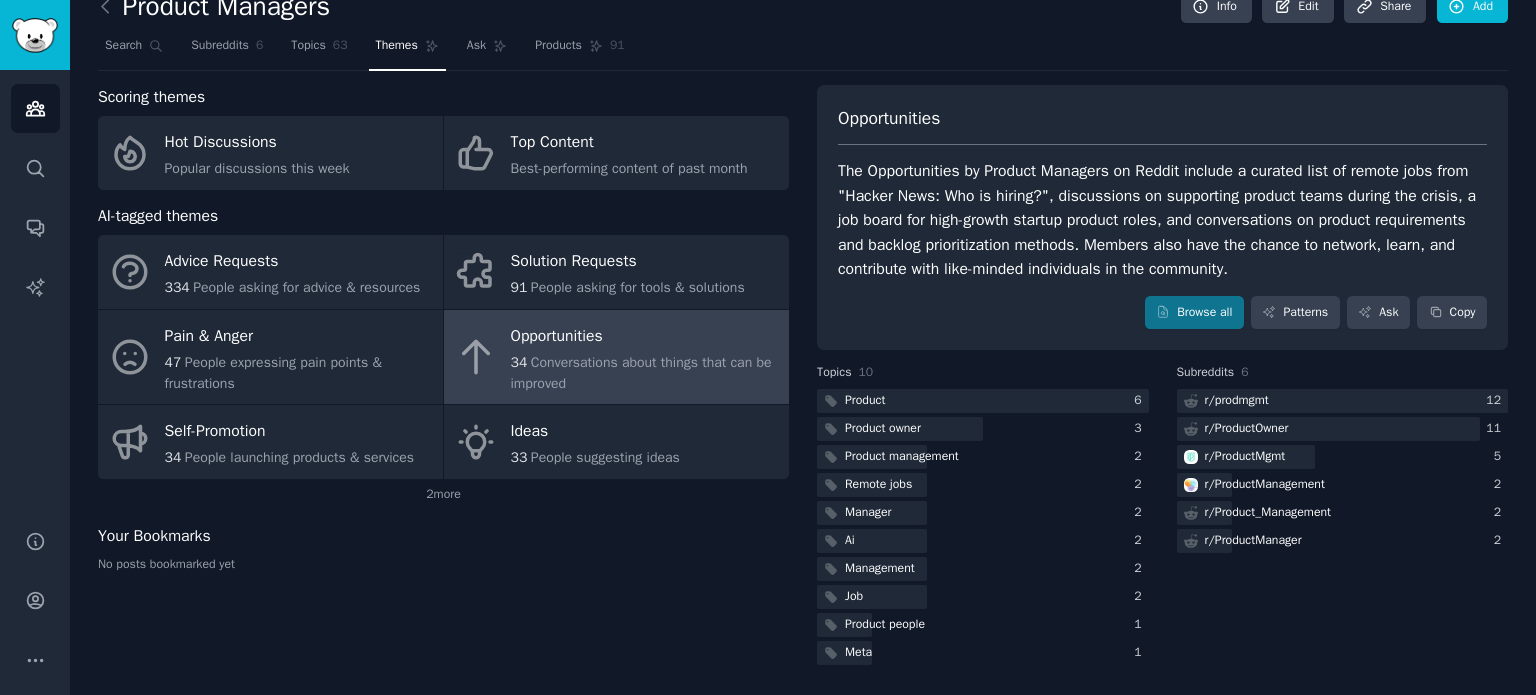 scroll, scrollTop: 27, scrollLeft: 0, axis: vertical 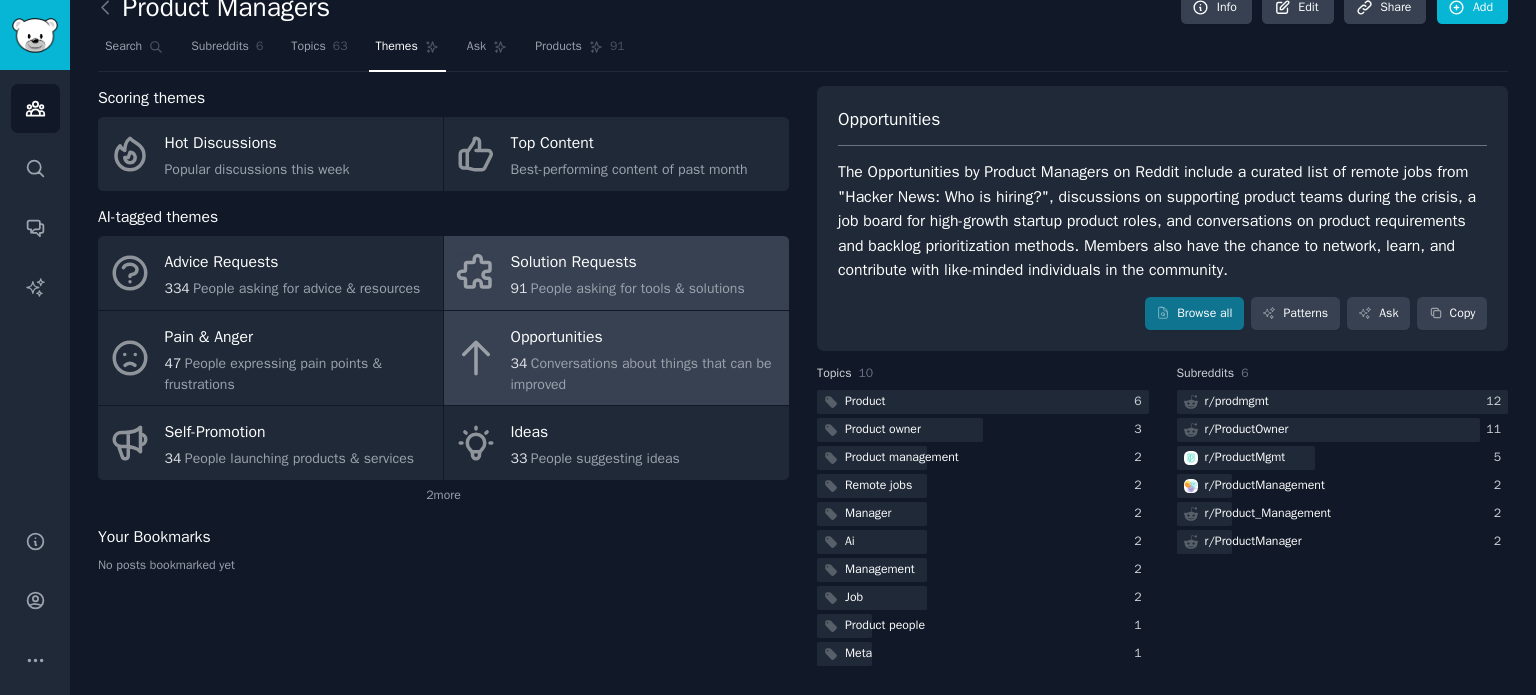 click on "Solution Requests 91 People asking for tools & solutions" at bounding box center (616, 273) 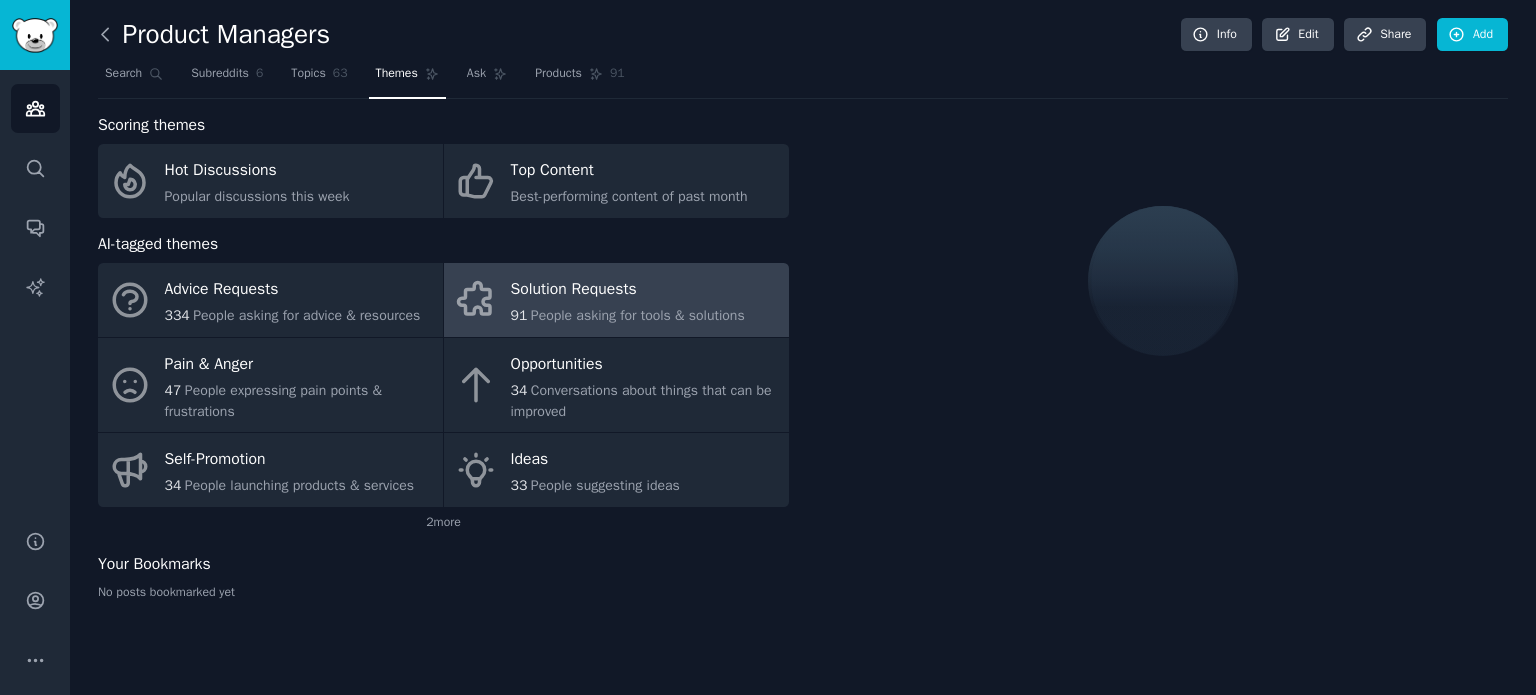 click 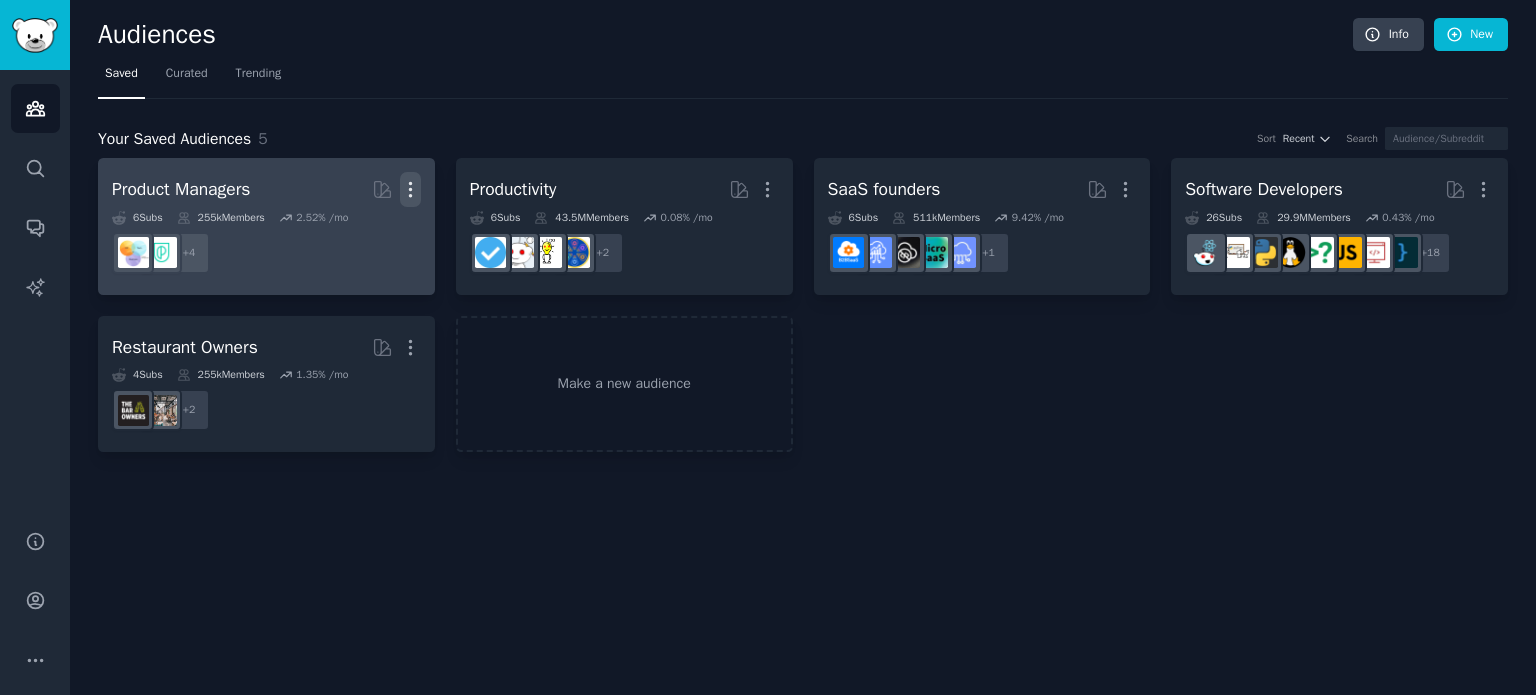 click 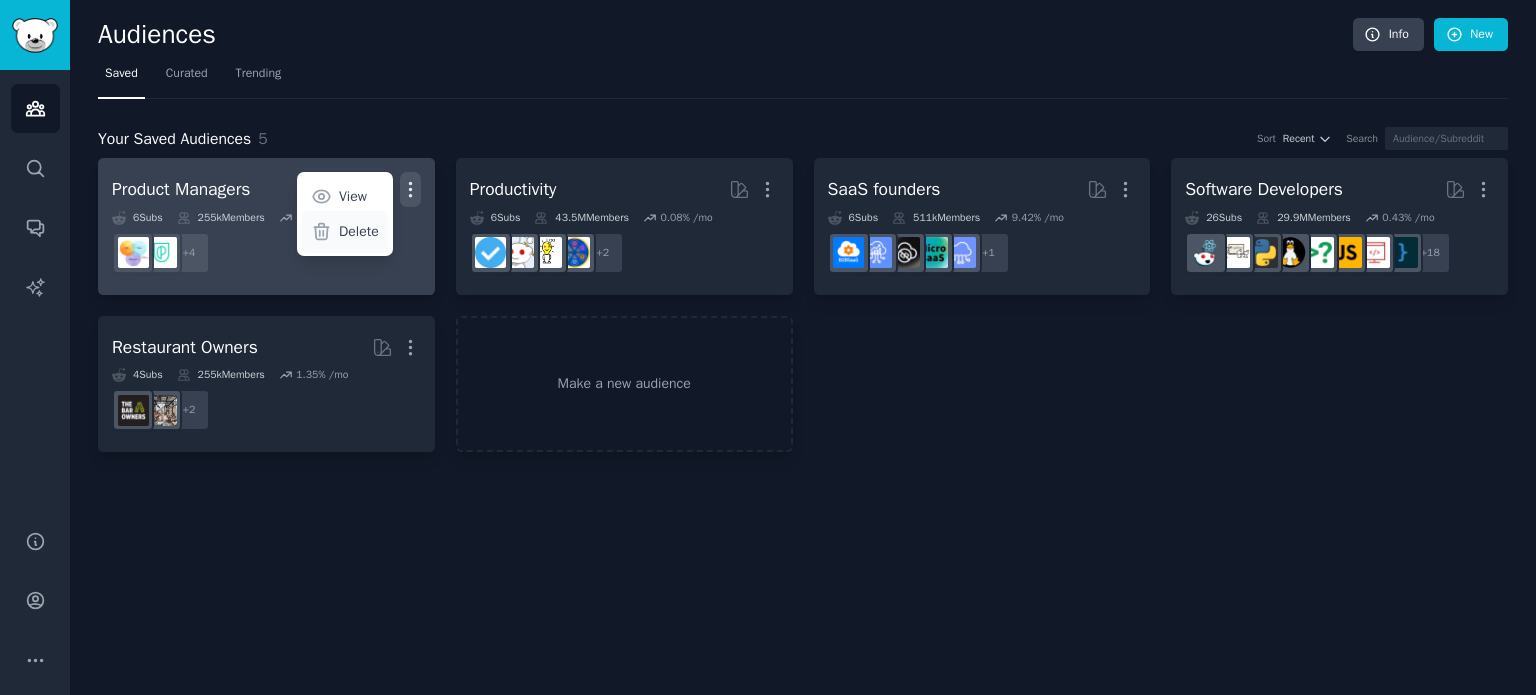 click on "Delete" at bounding box center [359, 231] 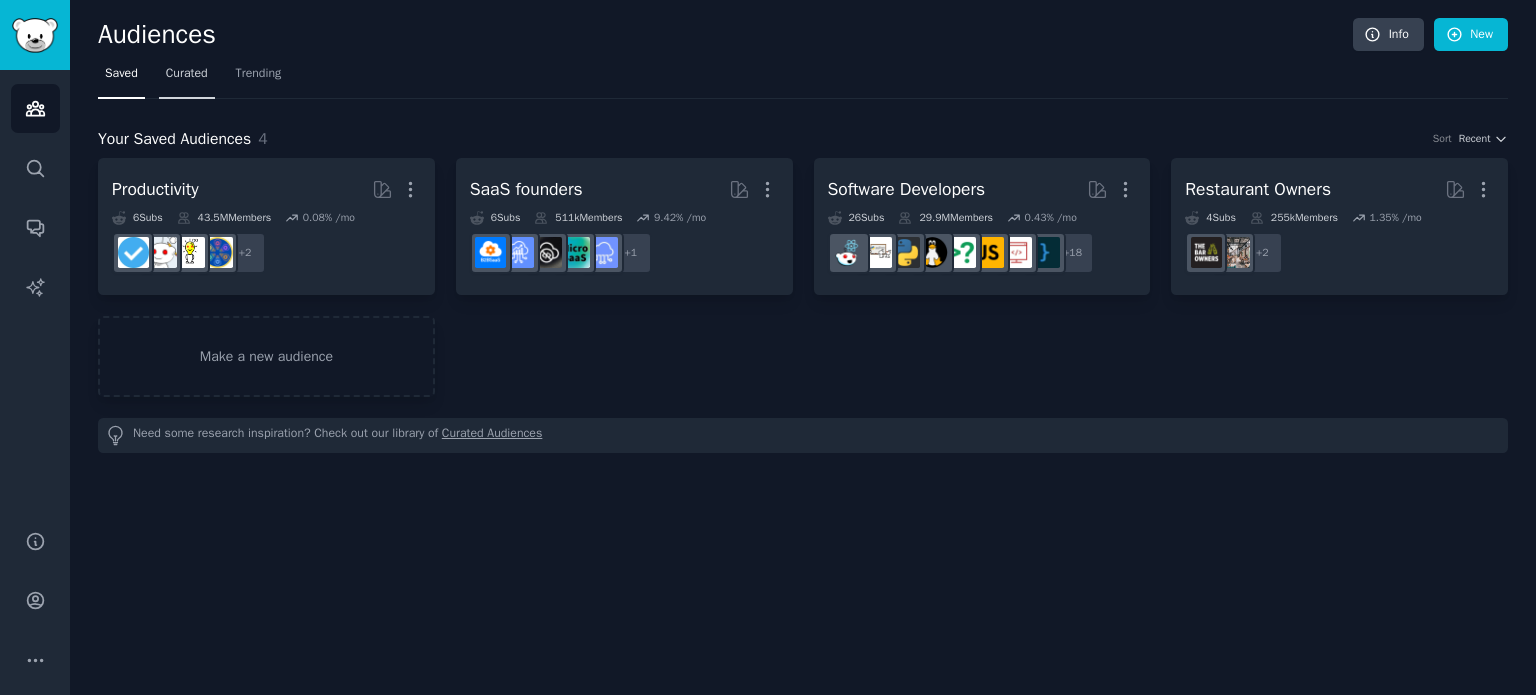 click on "Curated" at bounding box center [187, 74] 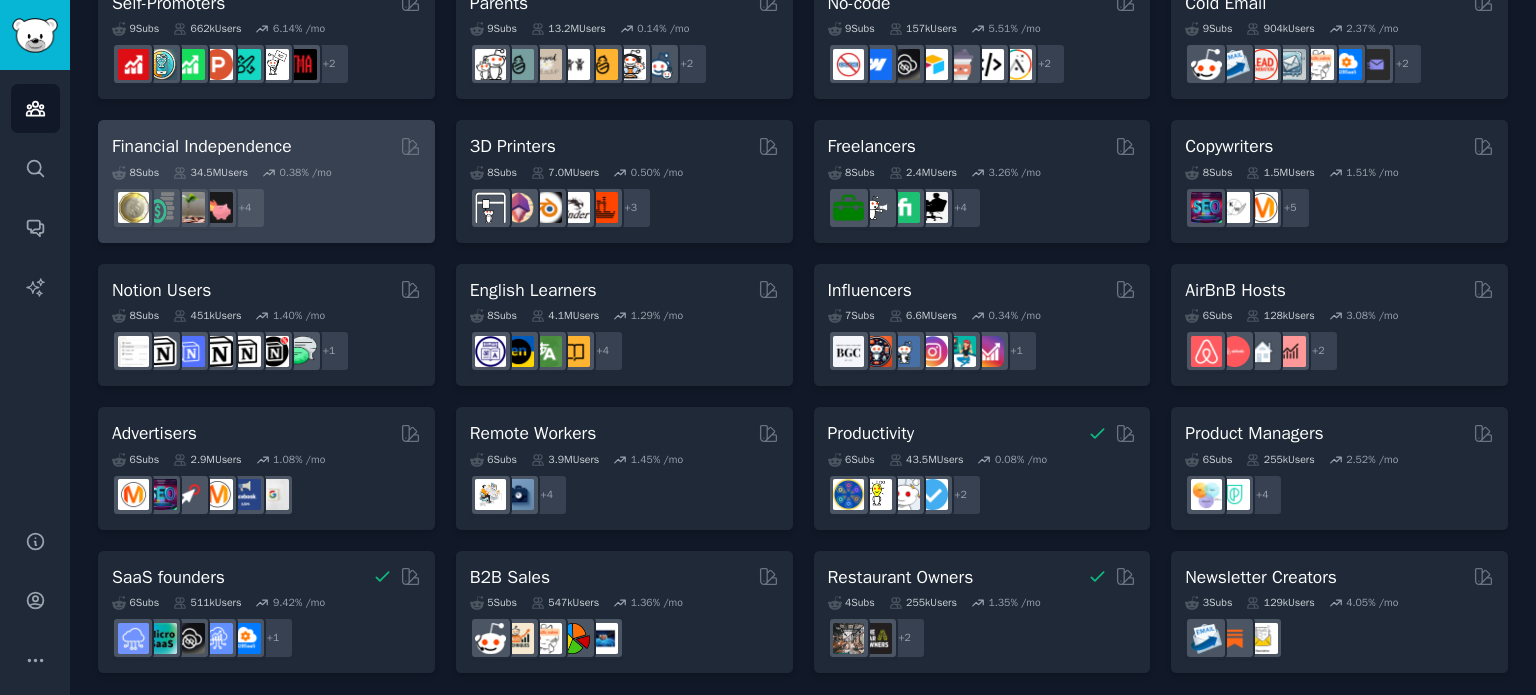 scroll, scrollTop: 904, scrollLeft: 0, axis: vertical 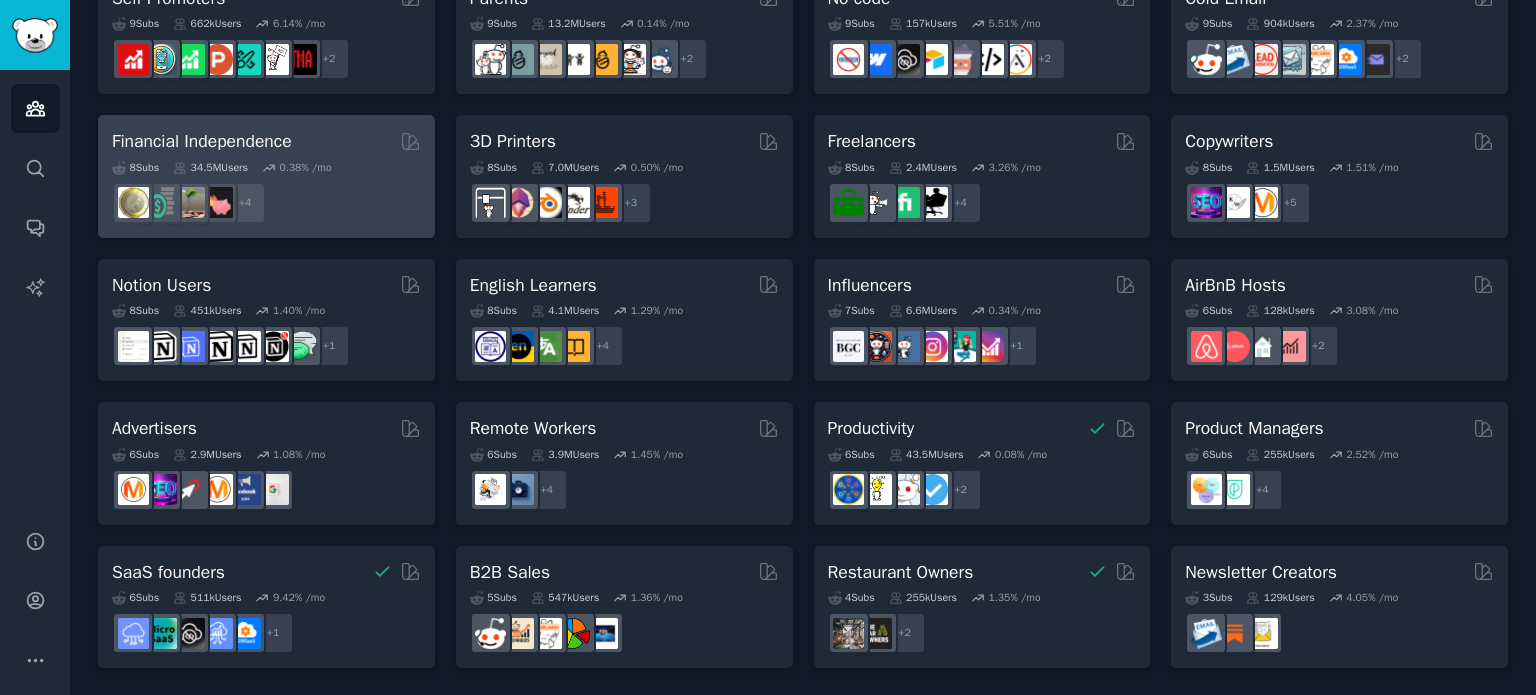 click on "+ 4" at bounding box center [266, 203] 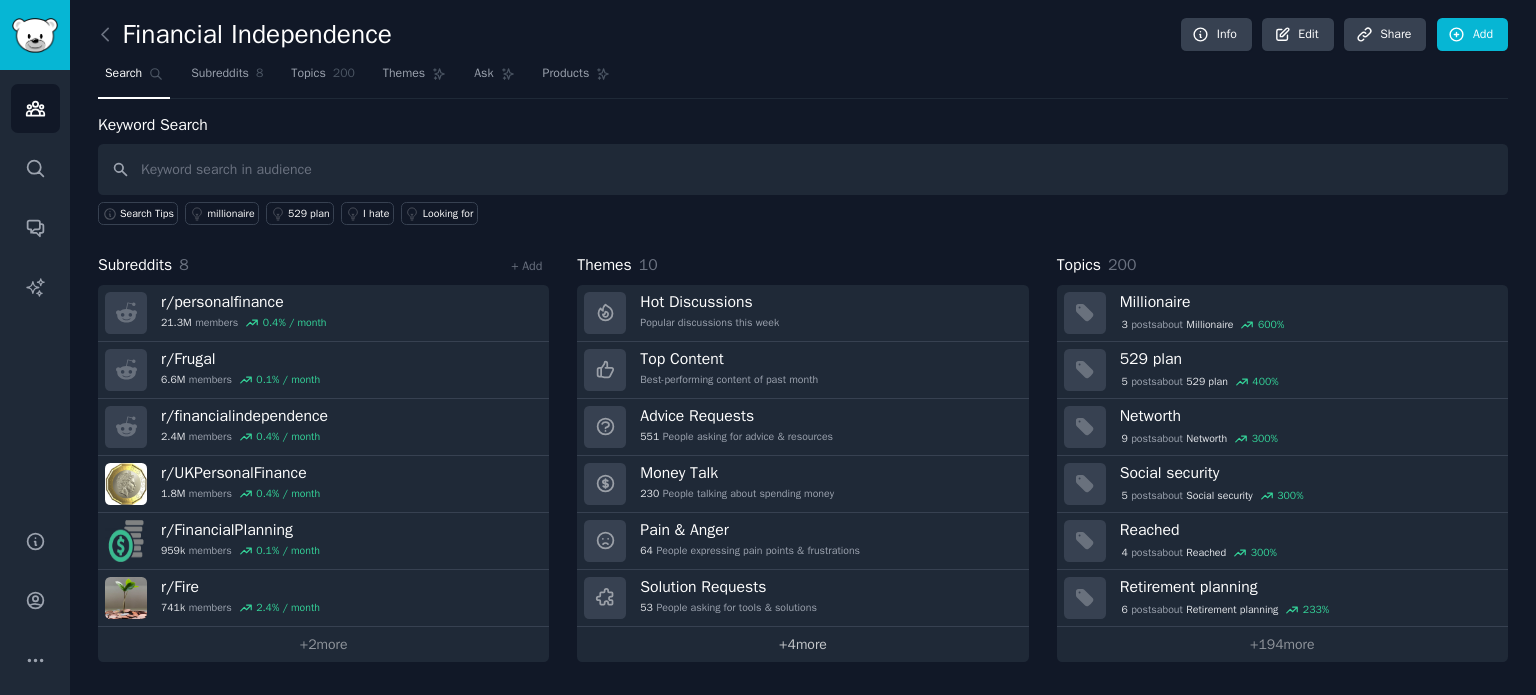 click on "+  4  more" at bounding box center [802, 644] 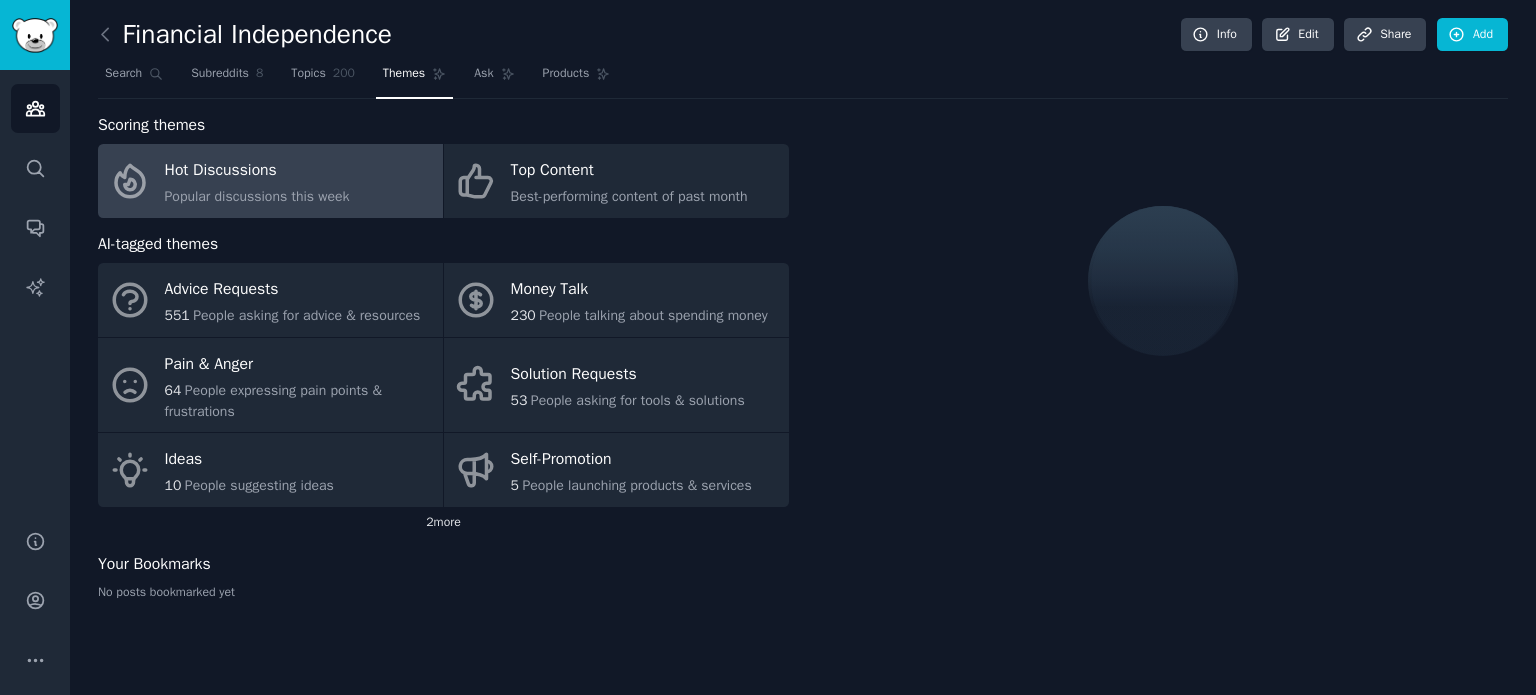 click on "2  more" 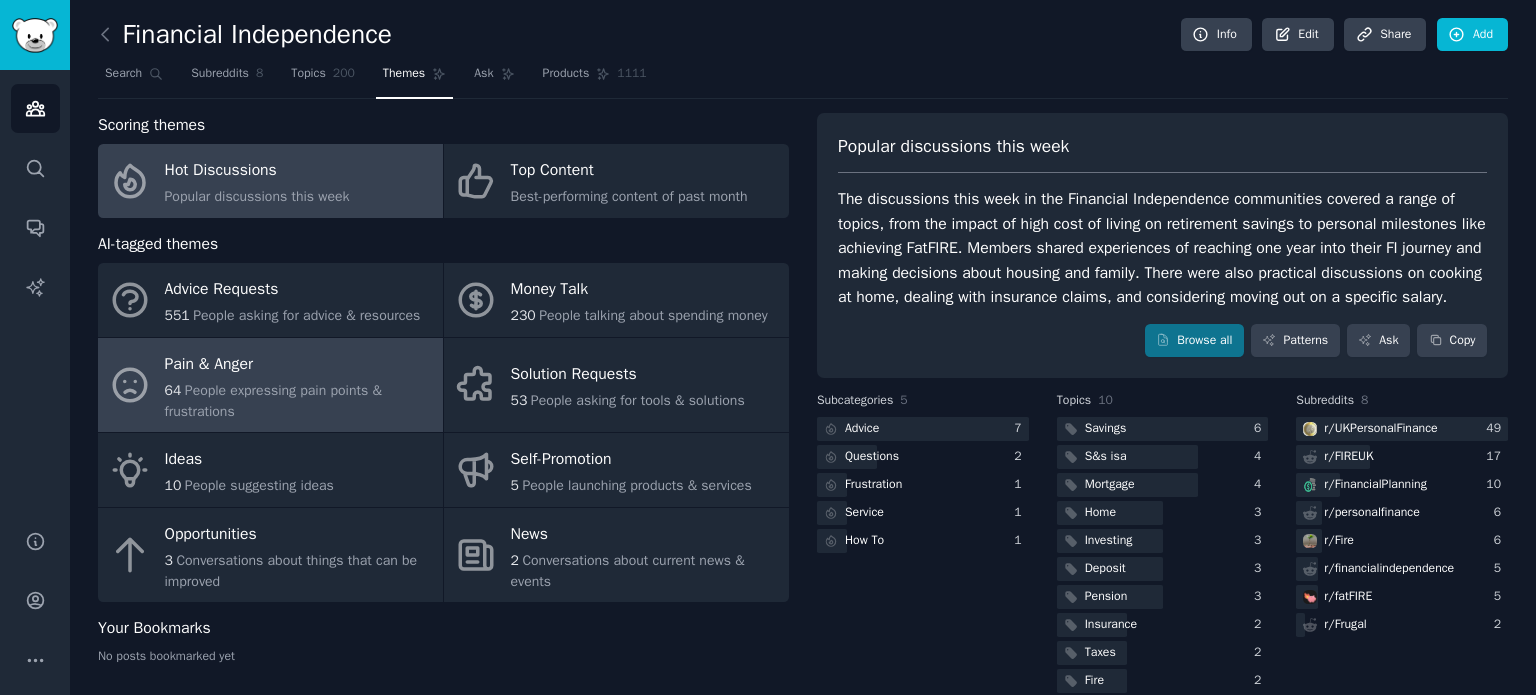 click on "Pain & Anger" at bounding box center (299, 364) 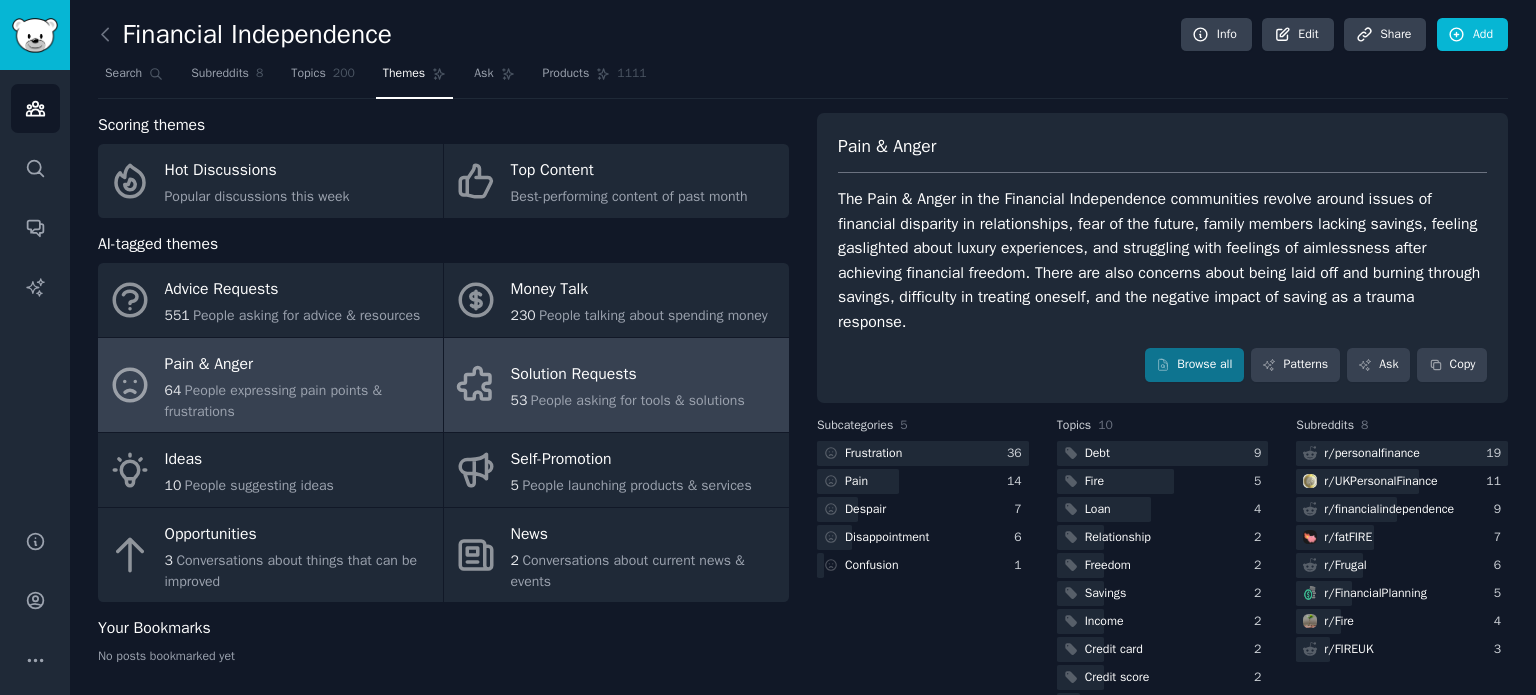 click on "Solution Requests" at bounding box center (628, 375) 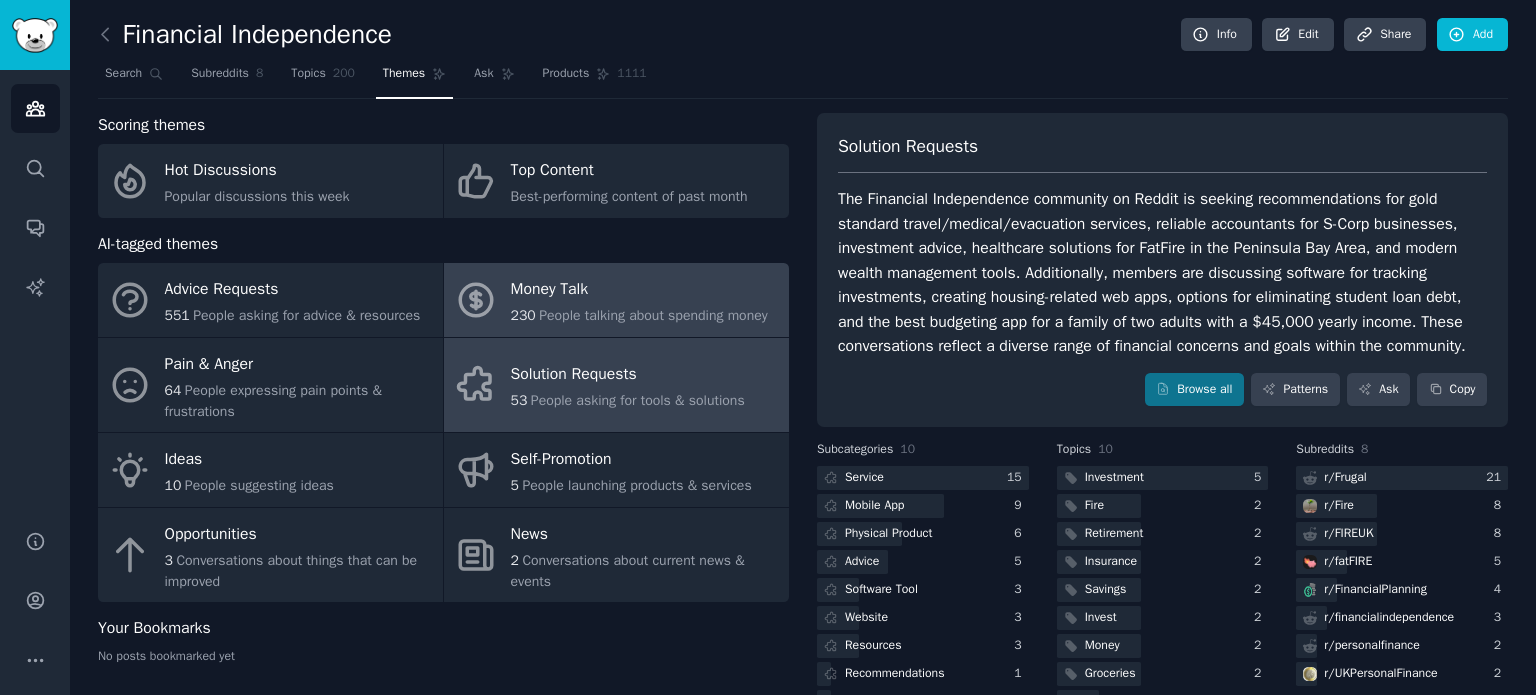 click on "People talking about spending money" at bounding box center (653, 315) 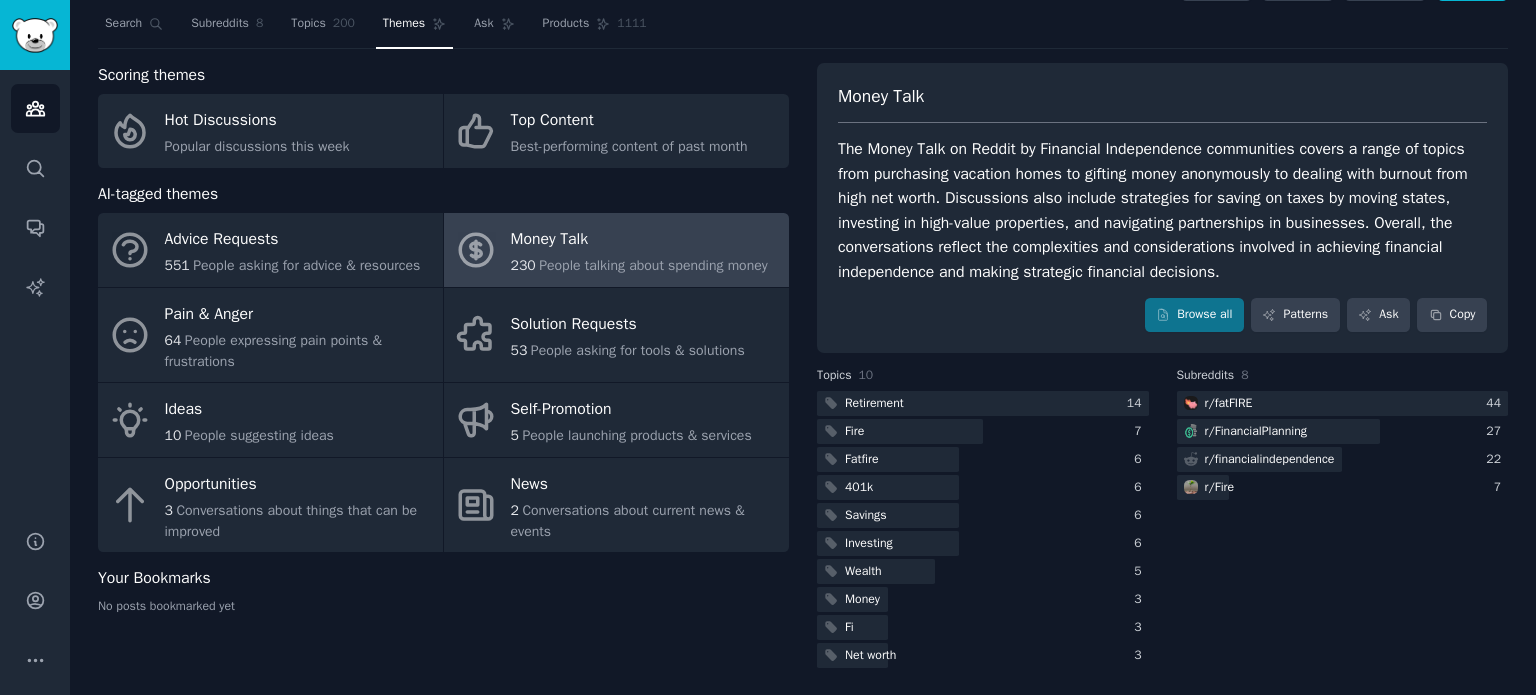 scroll, scrollTop: 0, scrollLeft: 0, axis: both 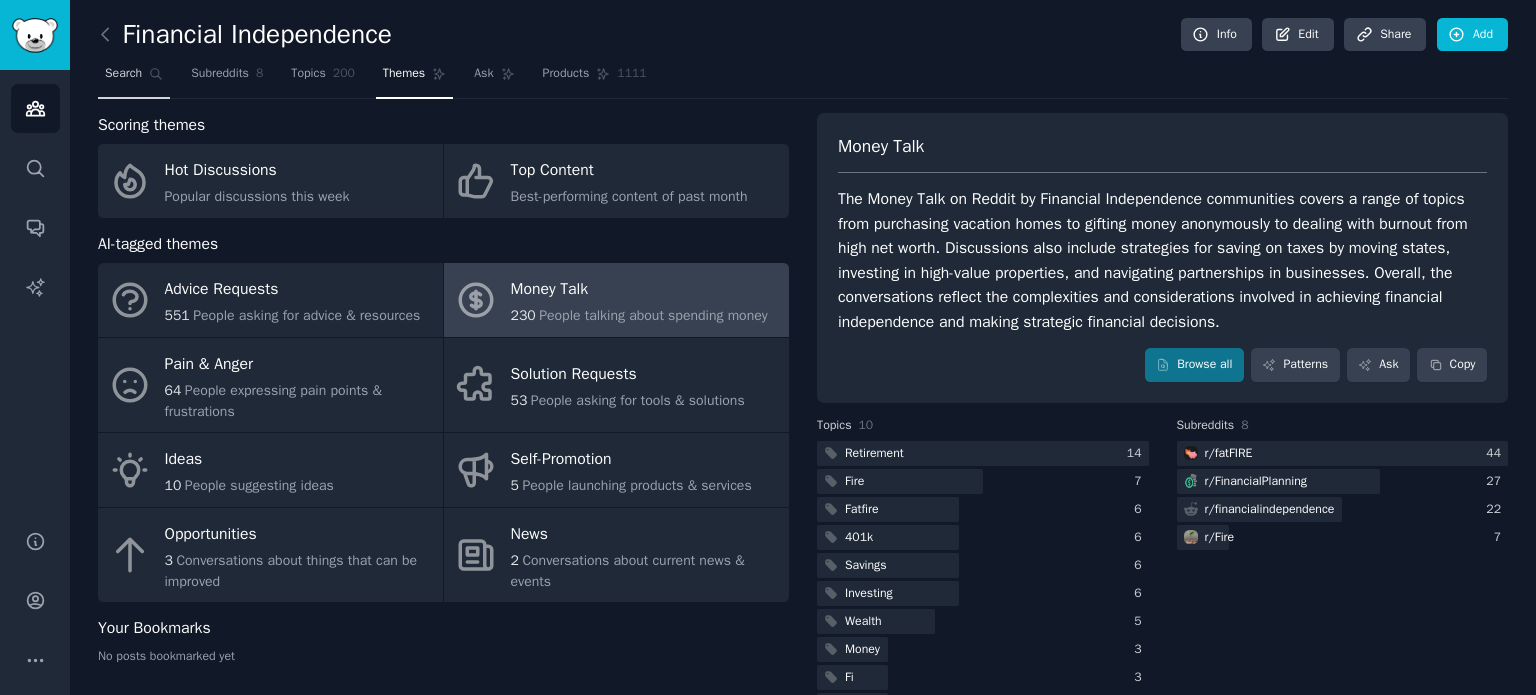 click on "Search" at bounding box center (134, 78) 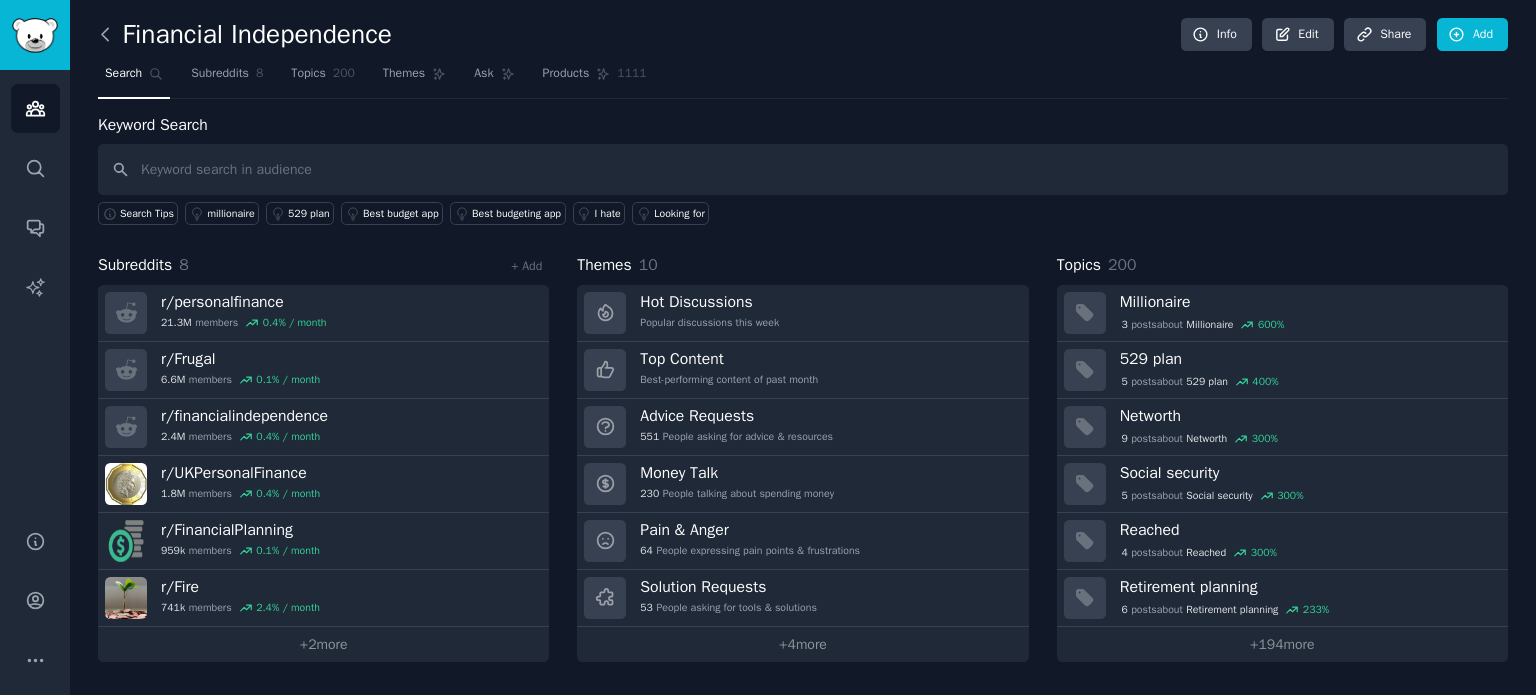 click 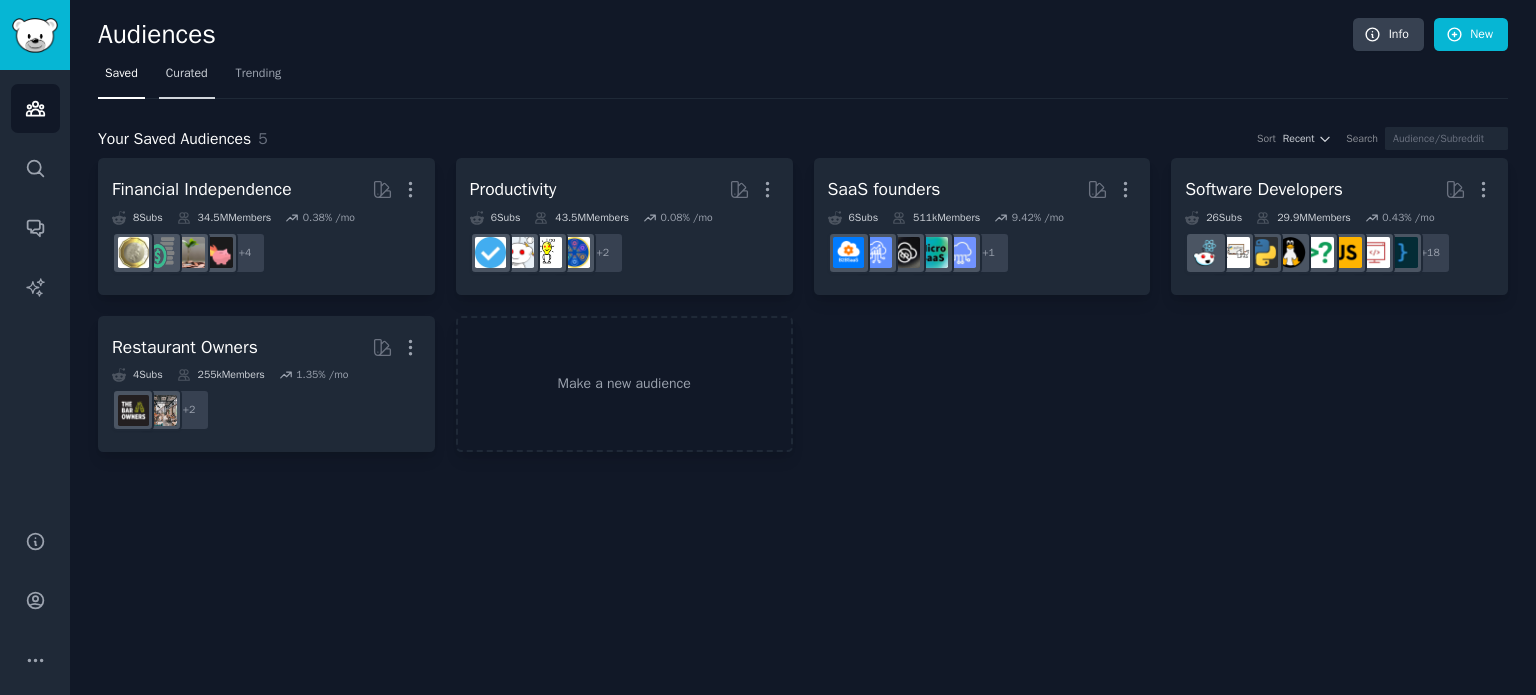 click on "Curated" at bounding box center [187, 78] 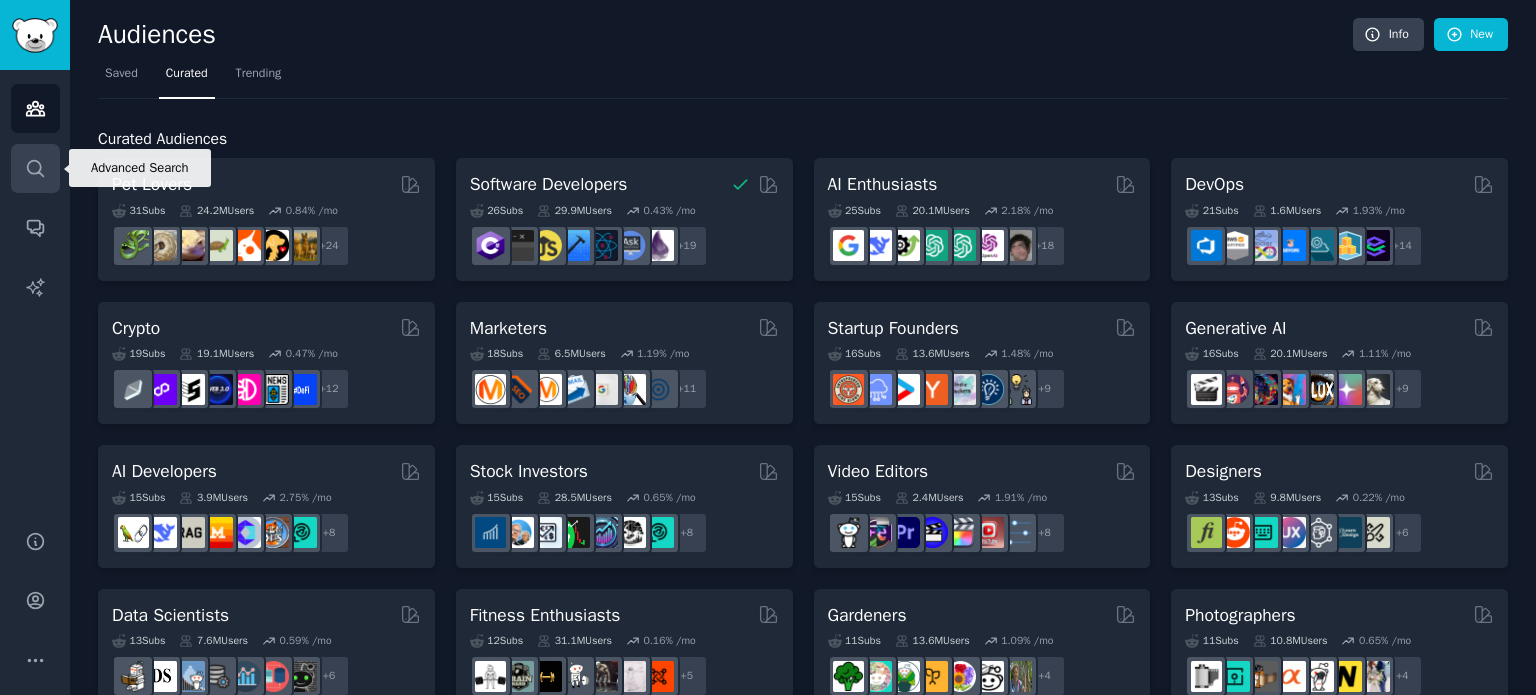click 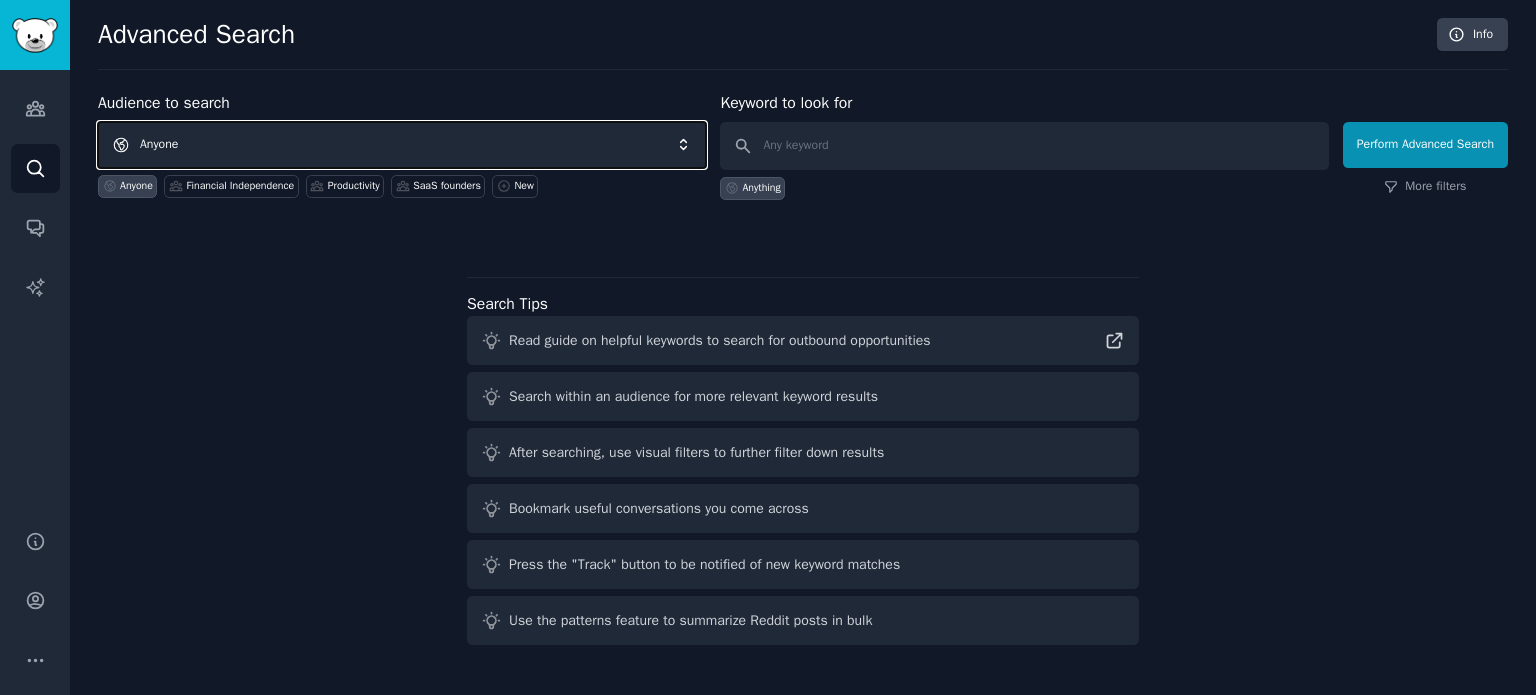 click on "Anyone" at bounding box center (402, 145) 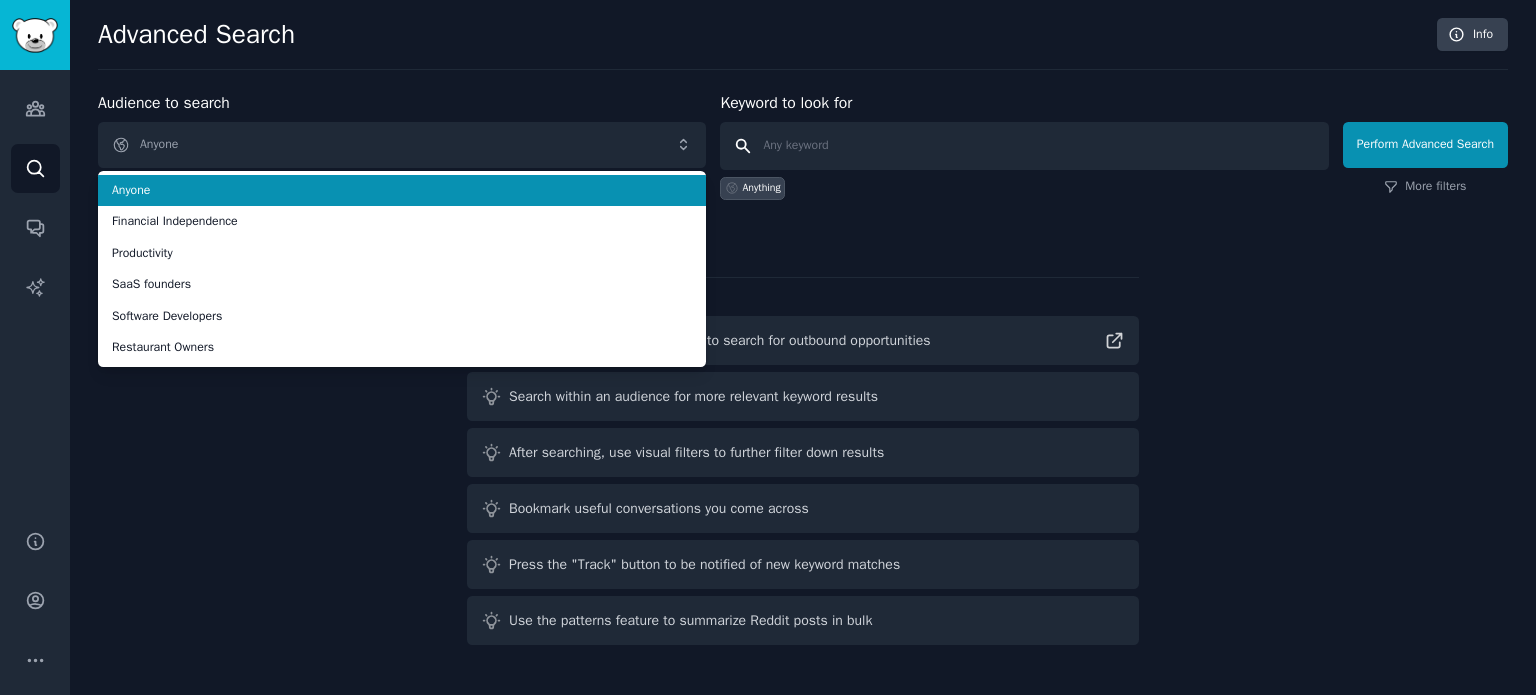 click at bounding box center (1024, 146) 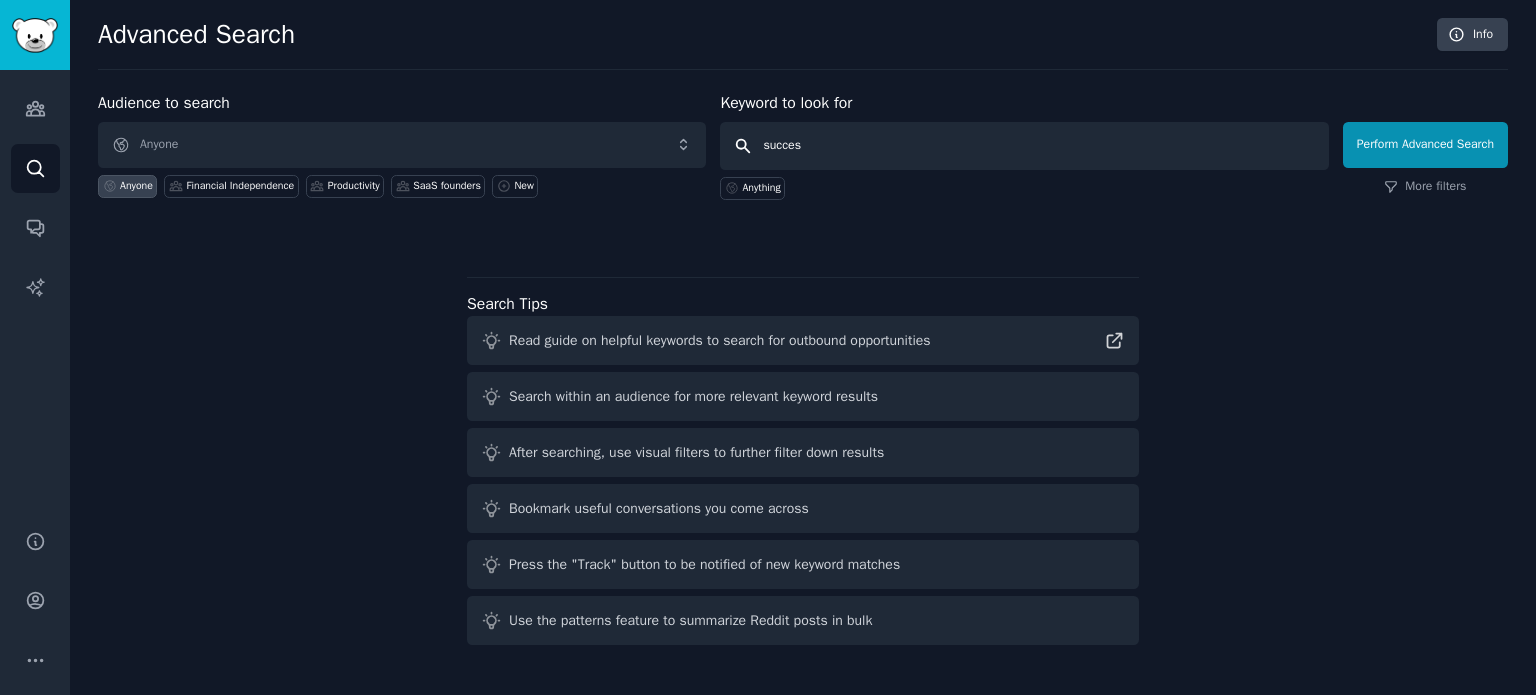 type on "success" 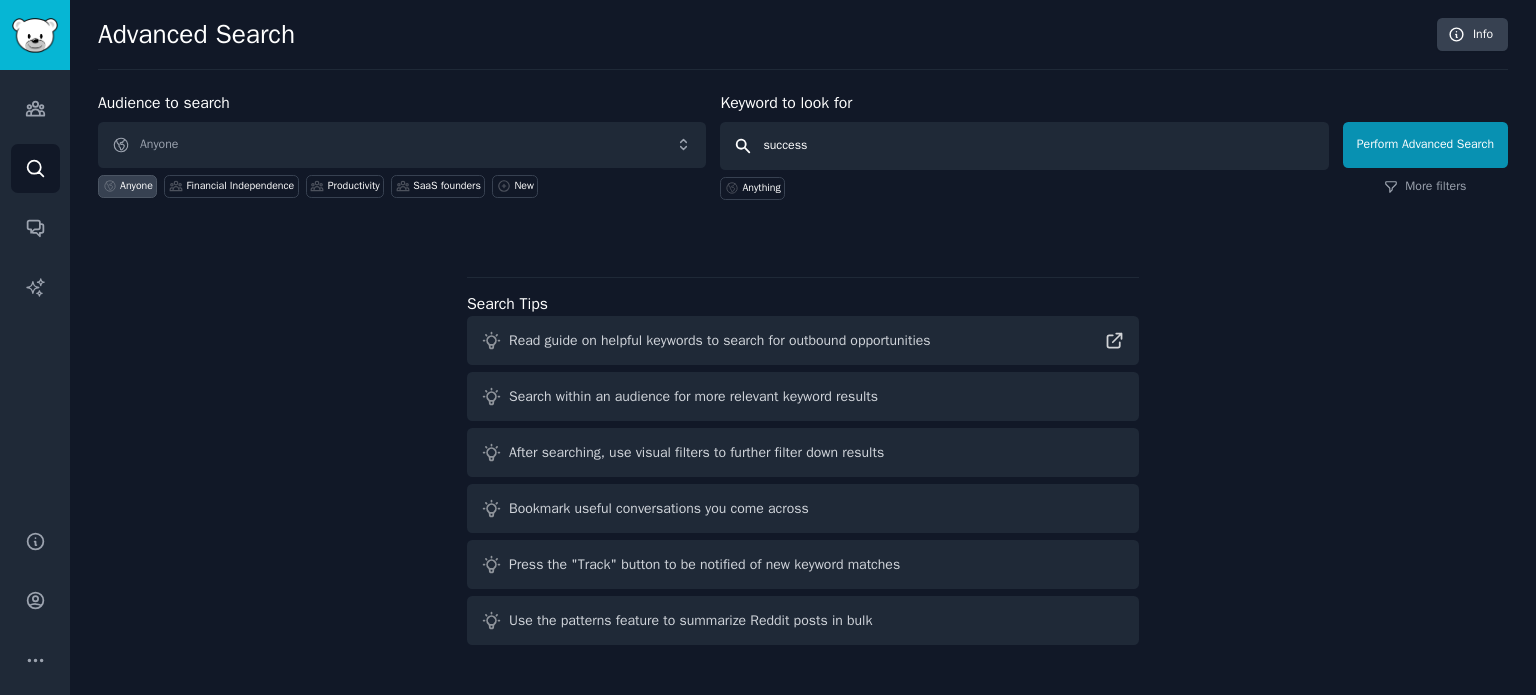 click on "Perform Advanced Search" at bounding box center [1425, 145] 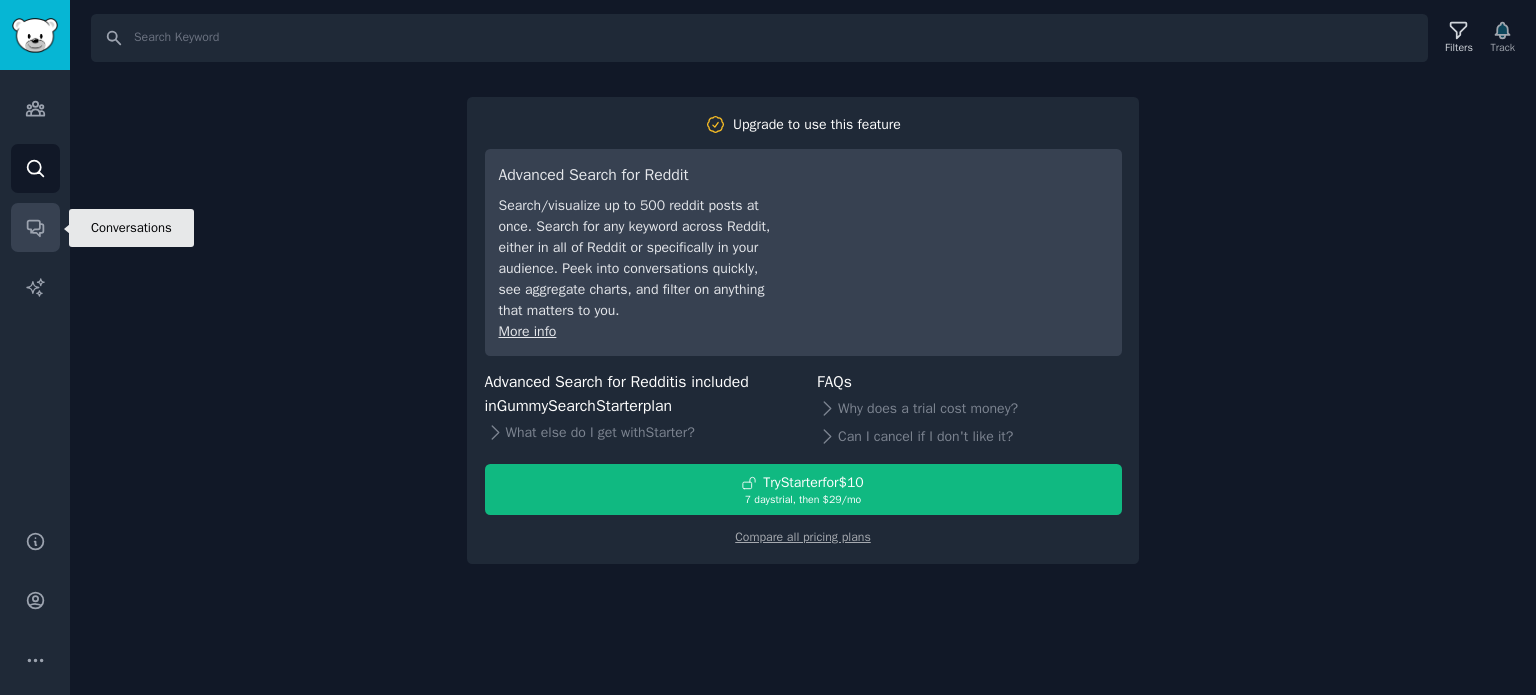 click on "Conversations" at bounding box center (35, 227) 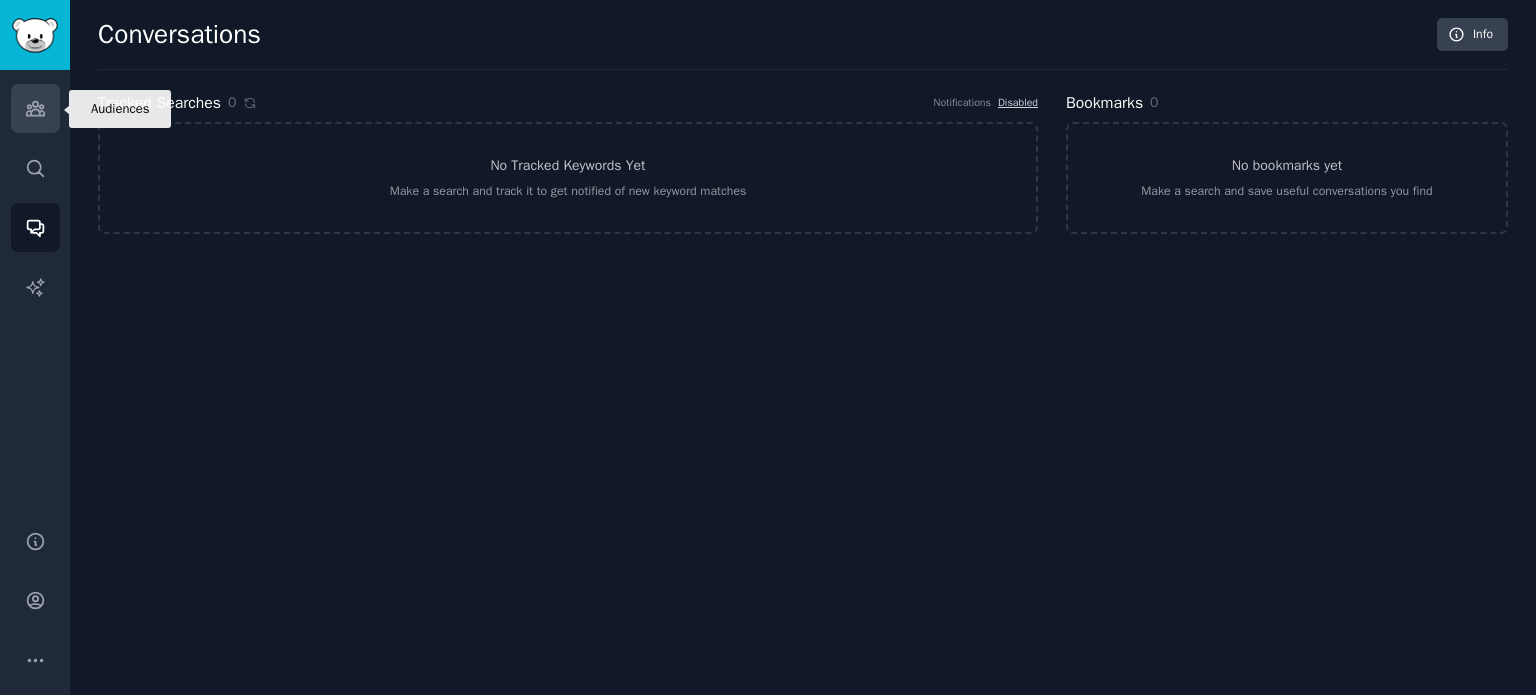 click 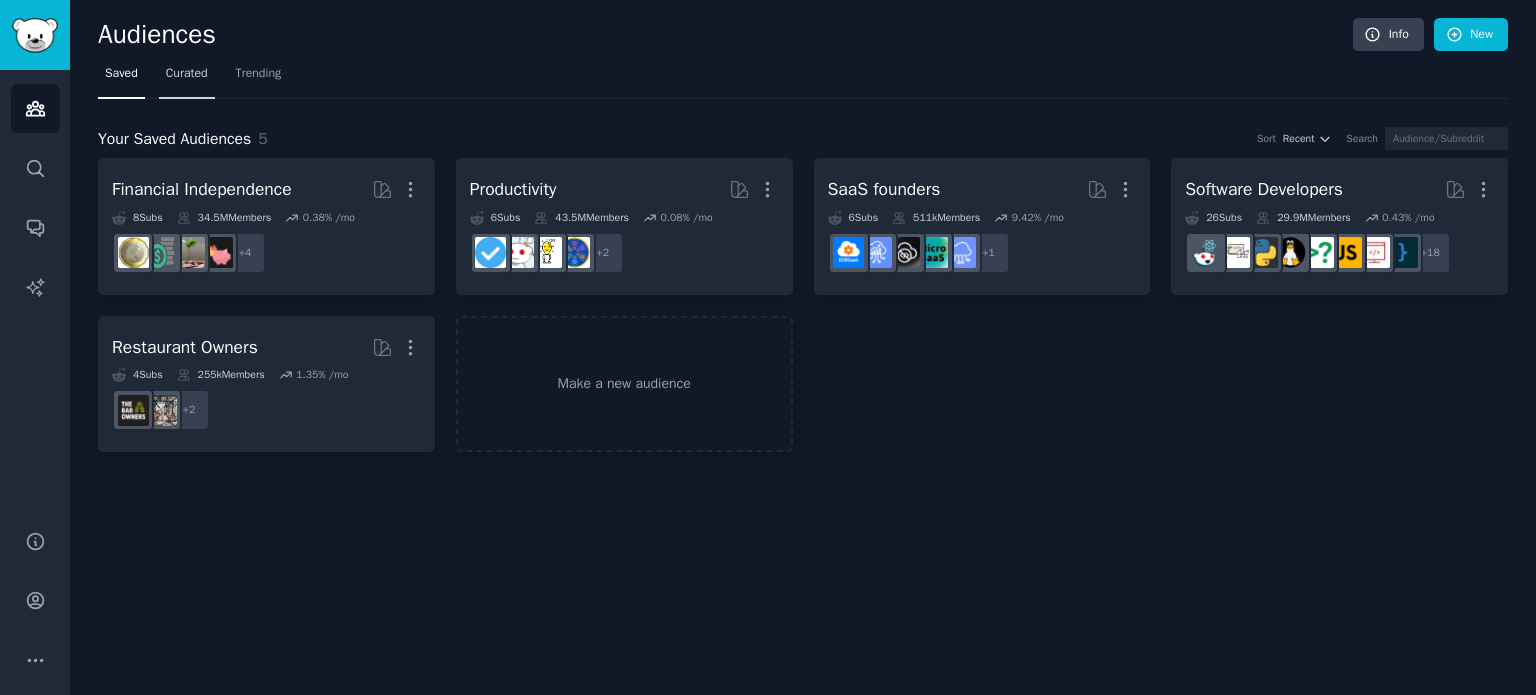 click on "Curated" at bounding box center [187, 78] 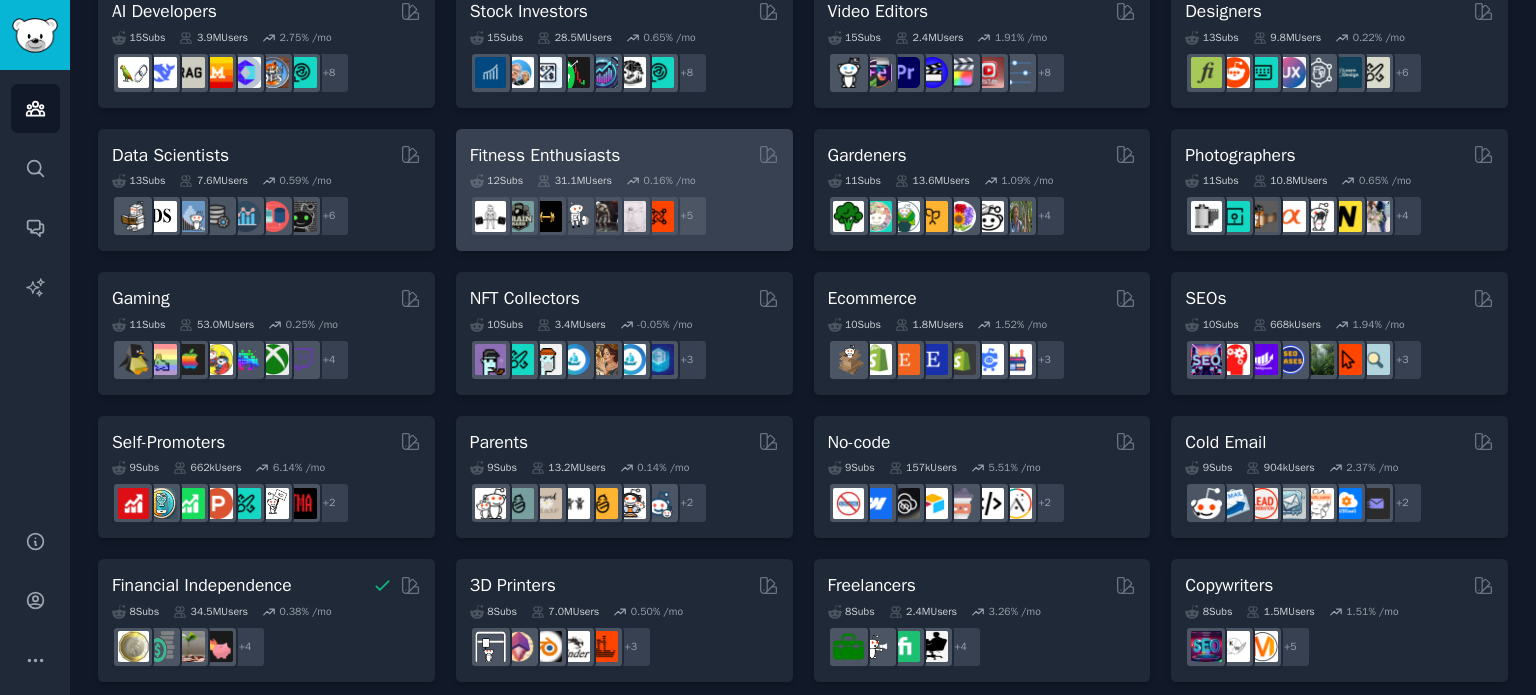 scroll, scrollTop: 460, scrollLeft: 0, axis: vertical 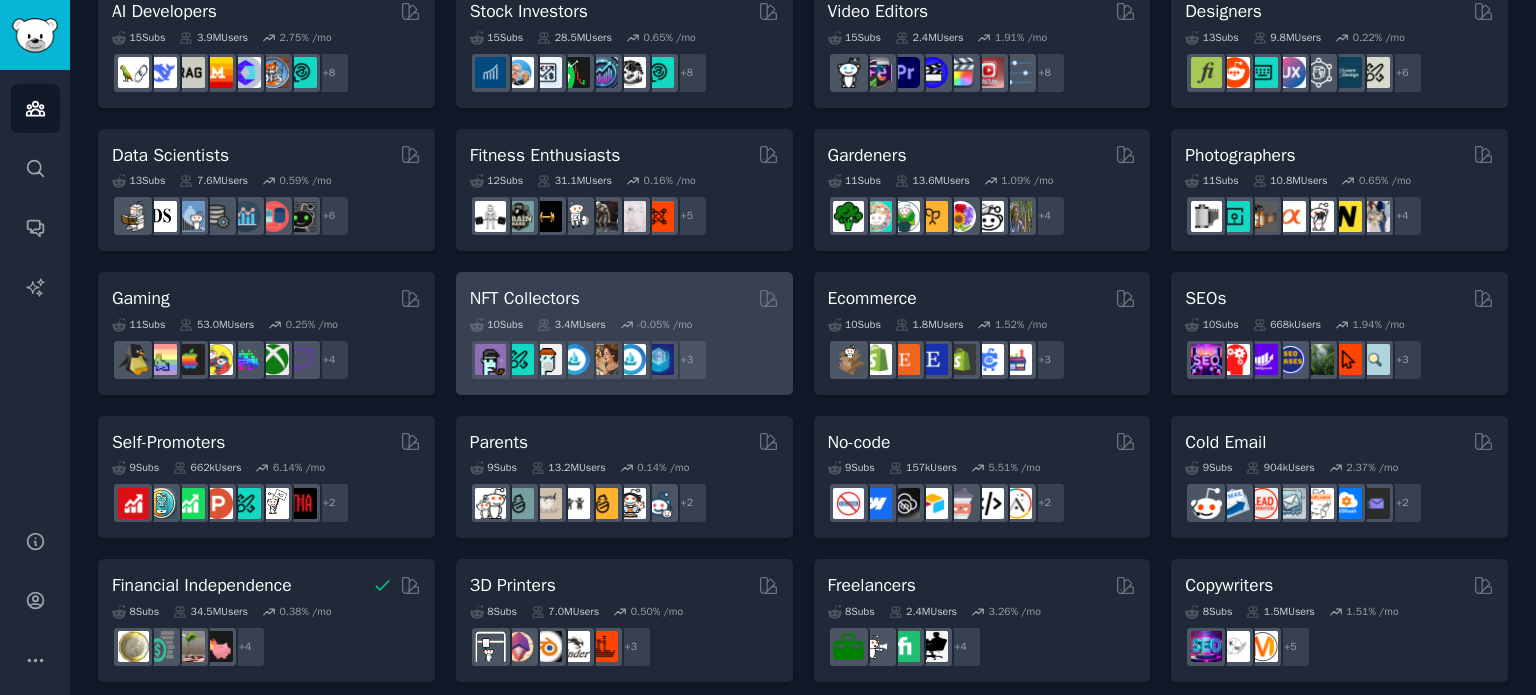 click on "+ 3" at bounding box center [624, 360] 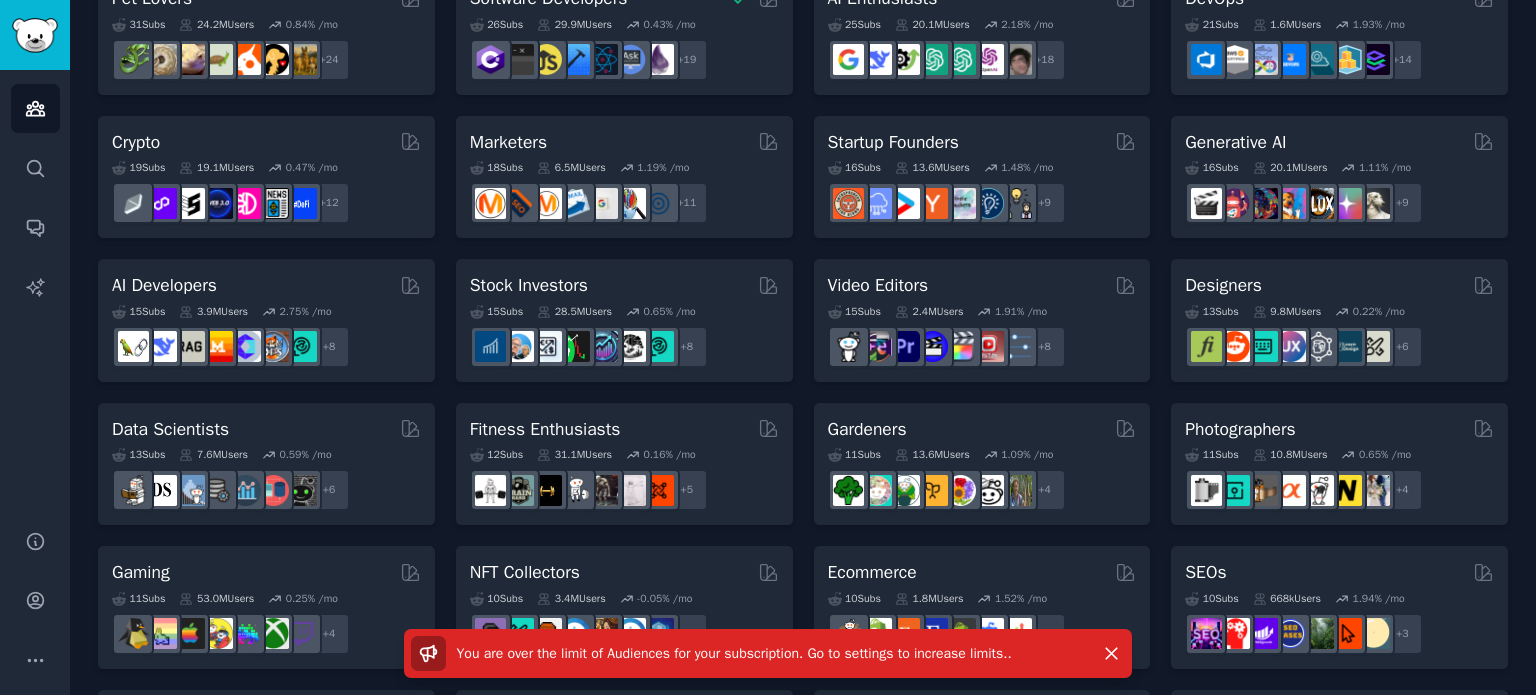 scroll, scrollTop: 0, scrollLeft: 0, axis: both 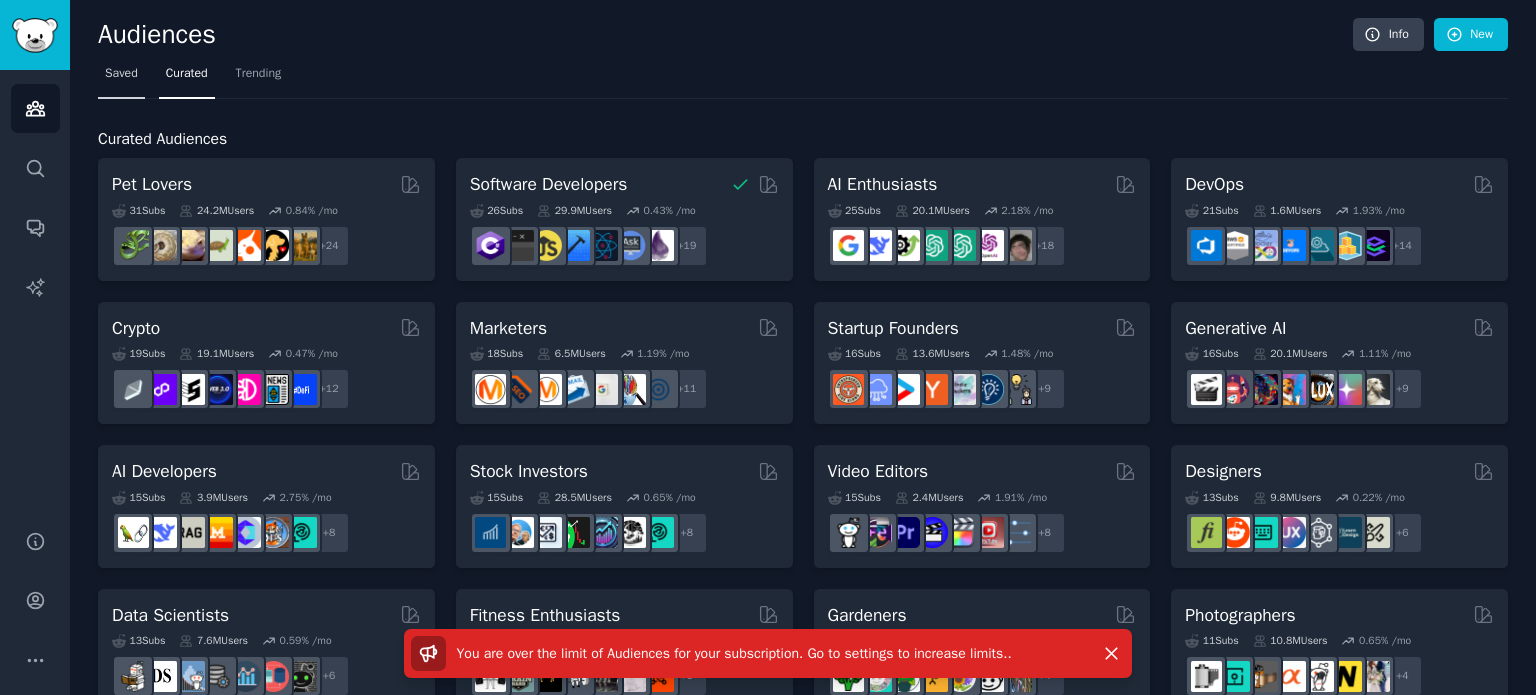 click on "Saved" at bounding box center (121, 78) 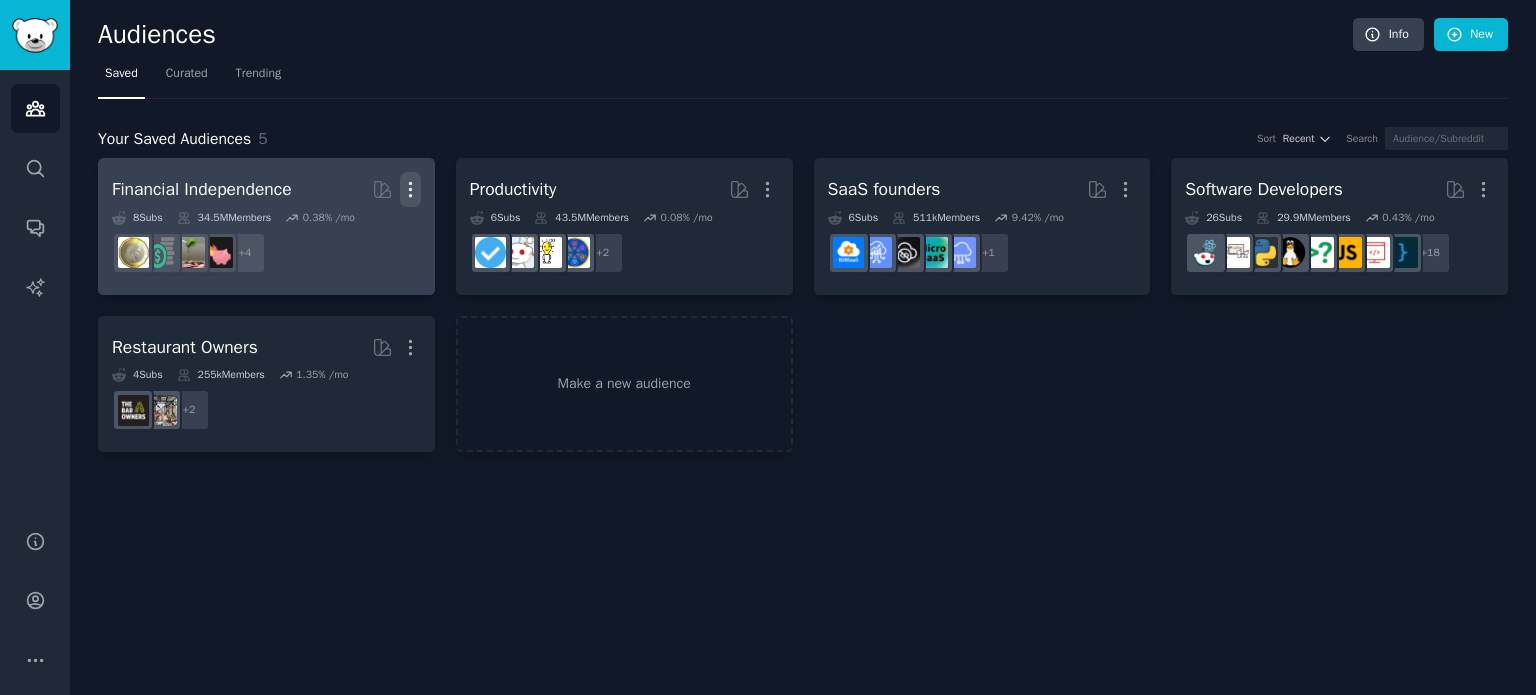 click on "More" at bounding box center [410, 189] 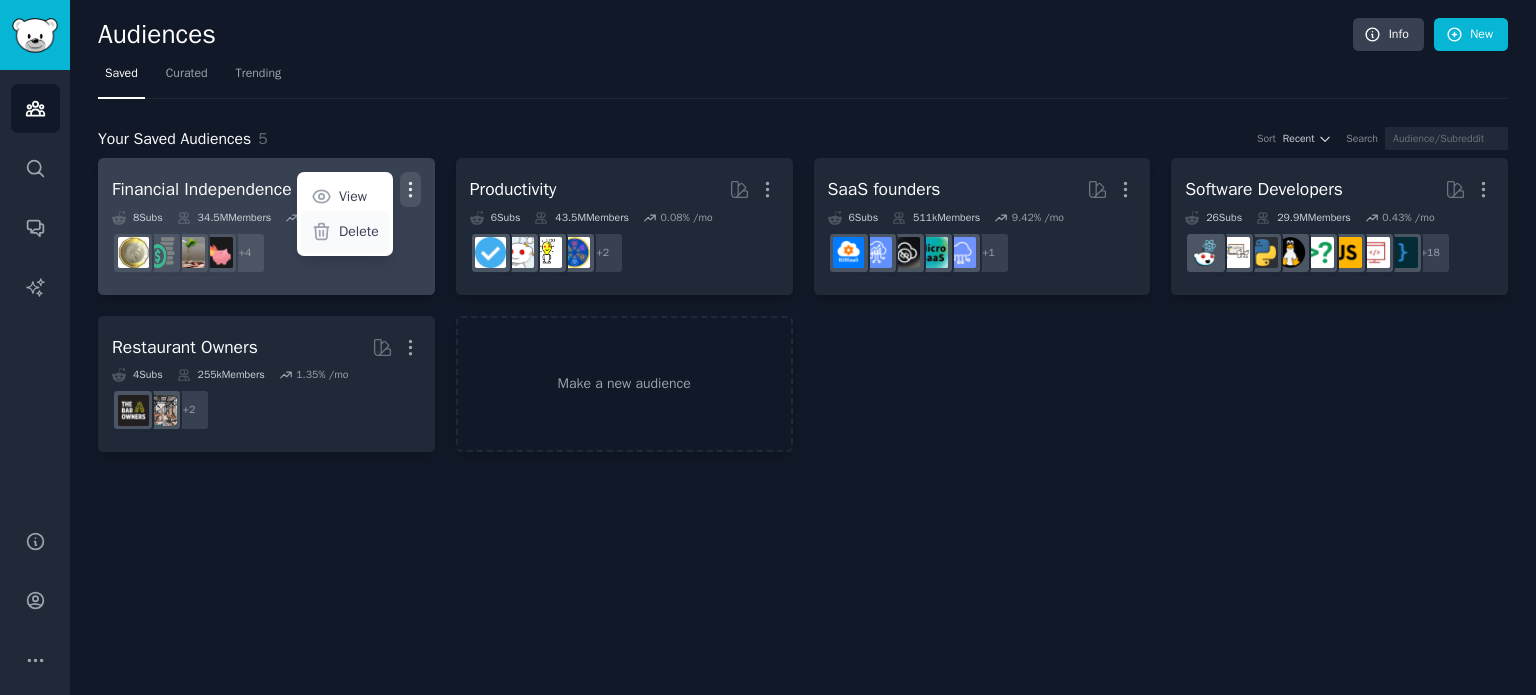 click 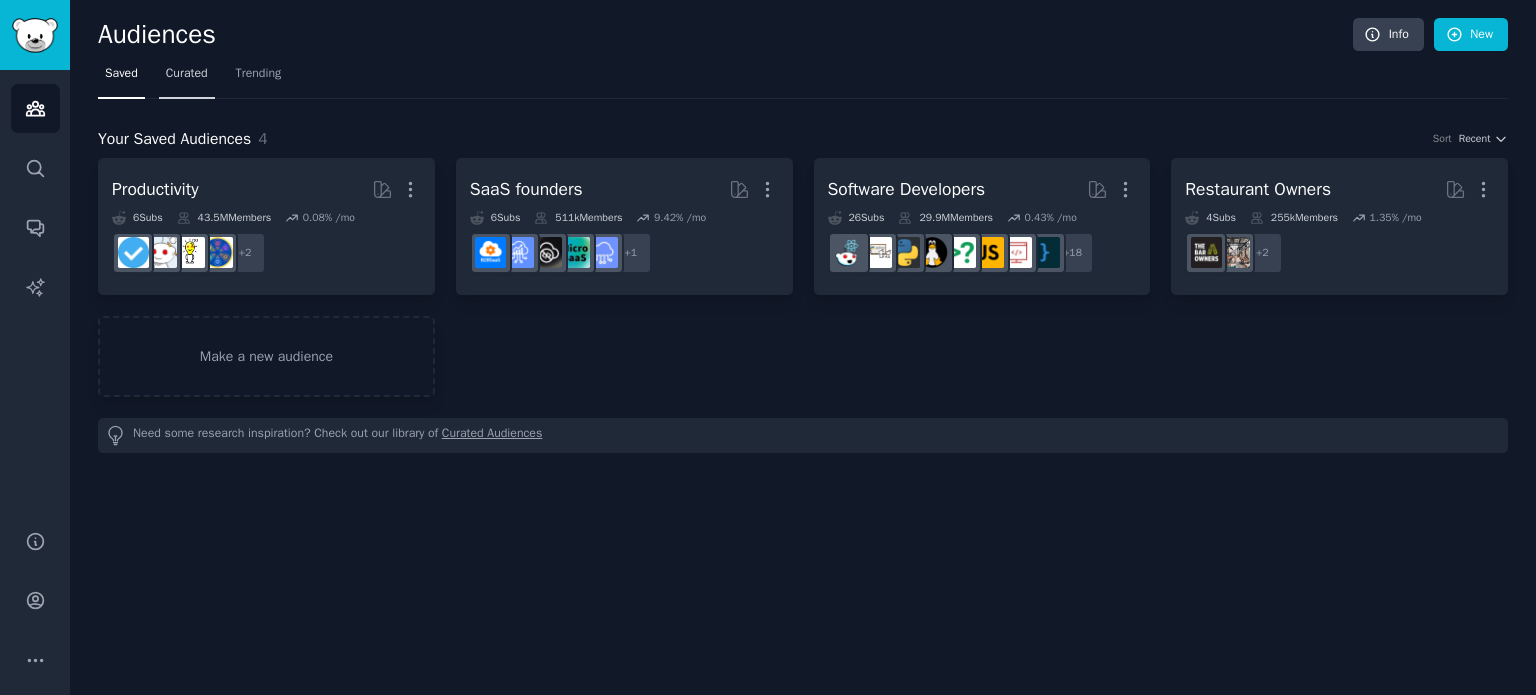 click on "Curated" at bounding box center (187, 78) 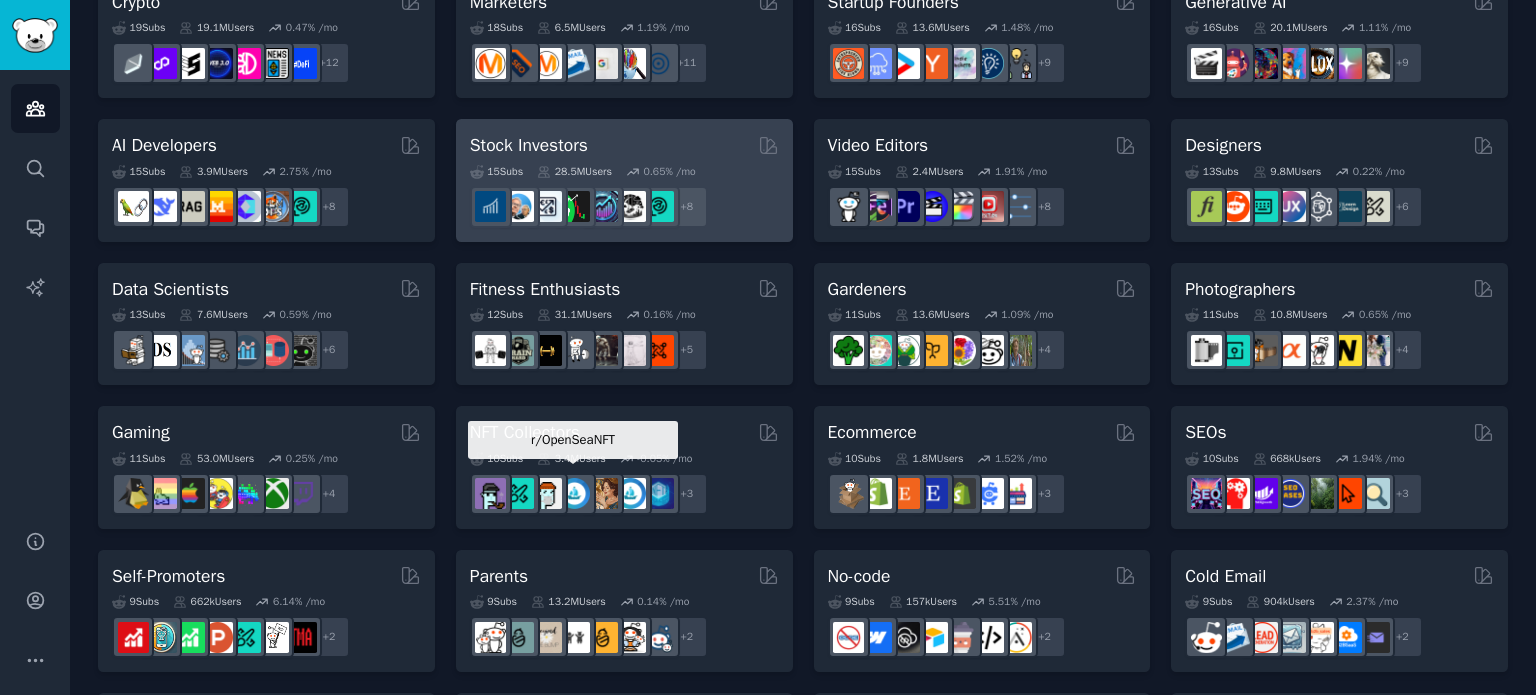 scroll, scrollTop: 327, scrollLeft: 0, axis: vertical 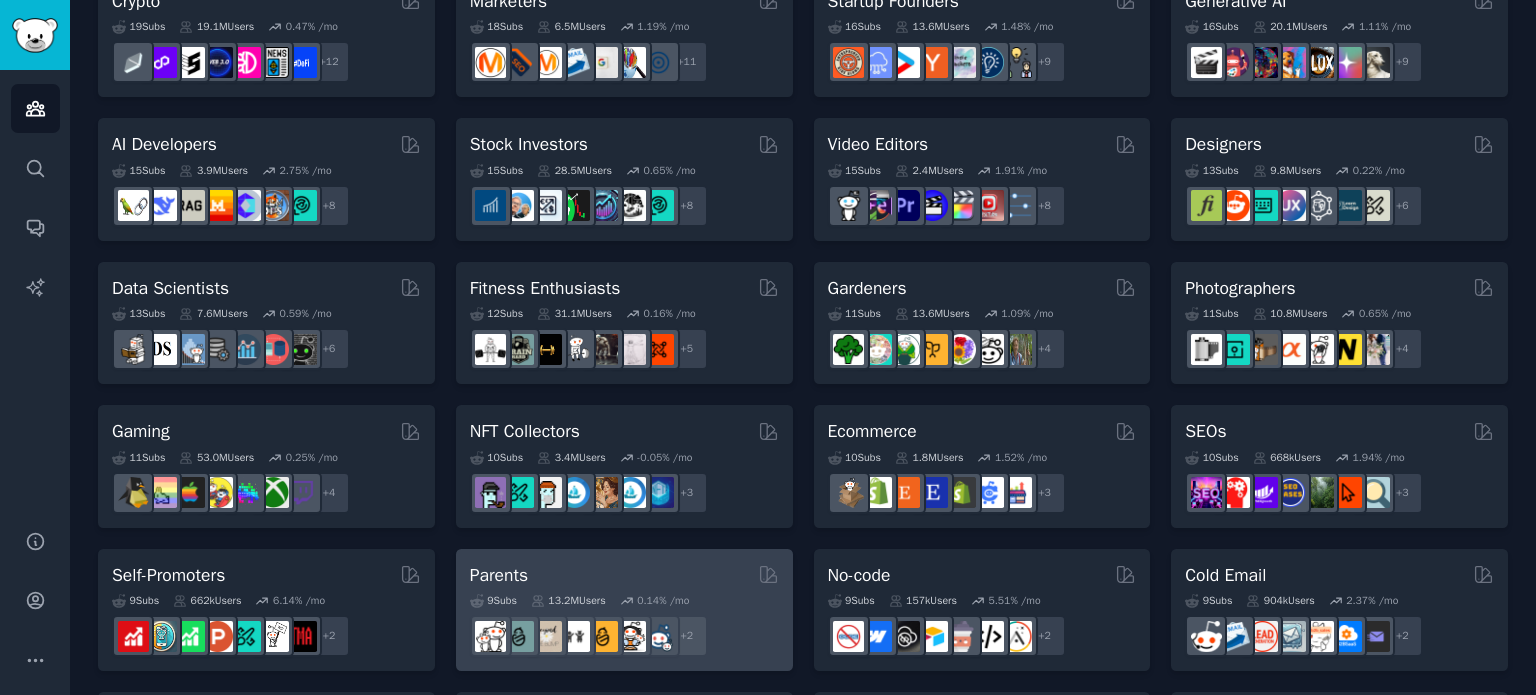 click on "Parents" at bounding box center (624, 575) 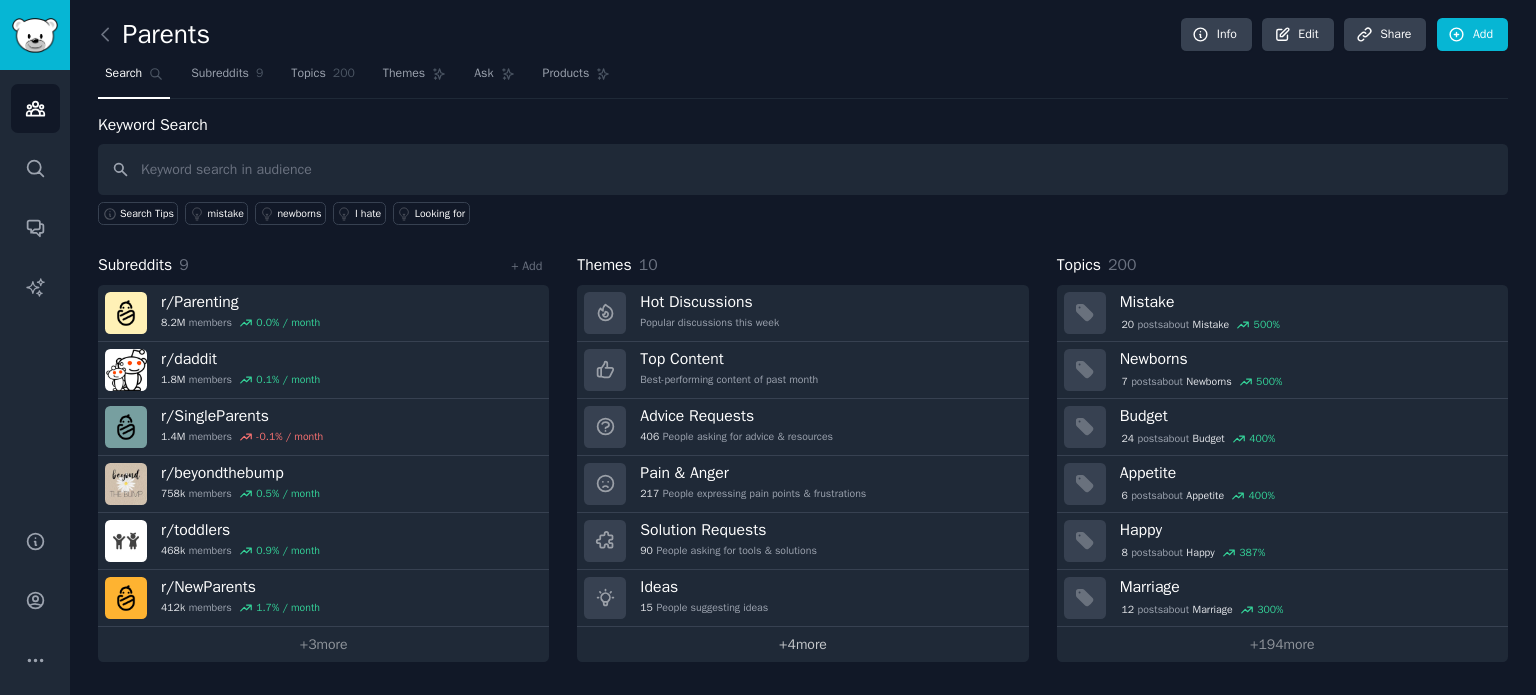 click on "+  4  more" at bounding box center (802, 644) 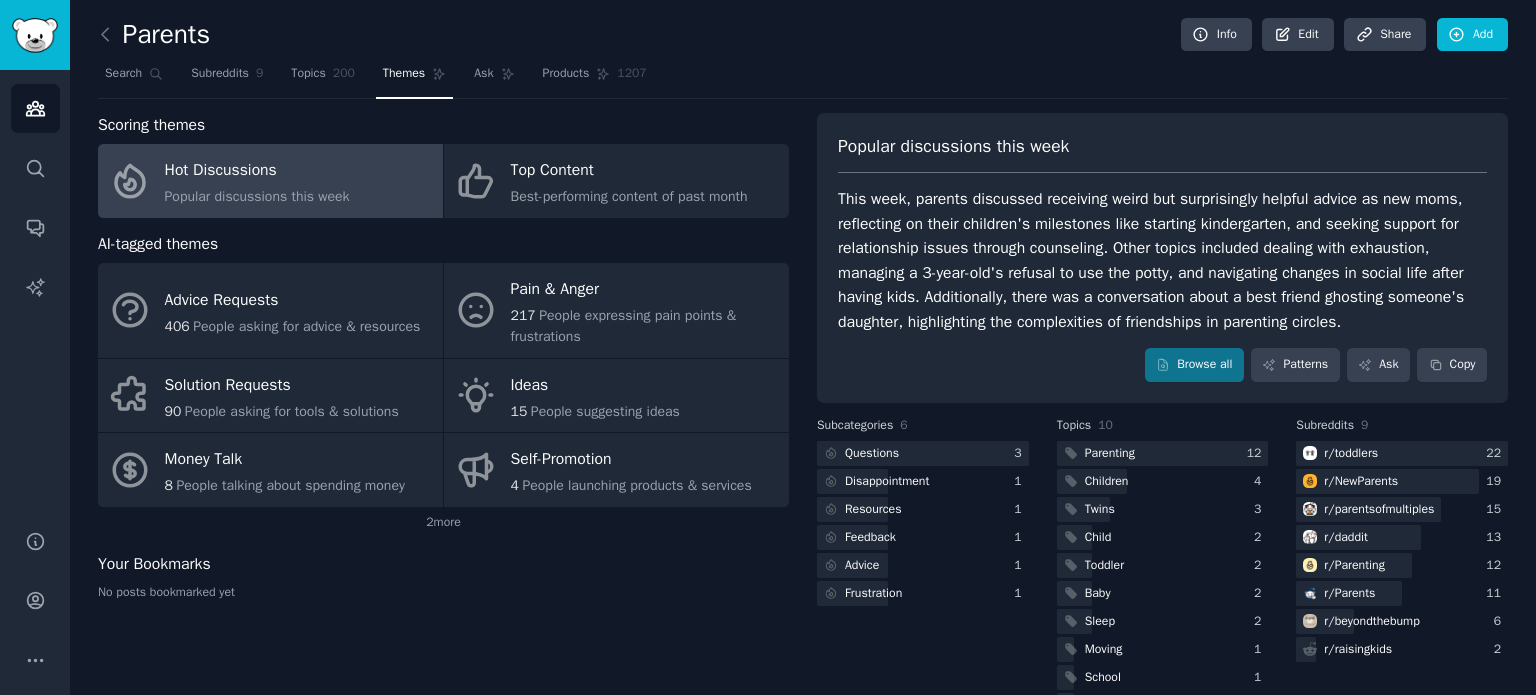 scroll, scrollTop: 52, scrollLeft: 0, axis: vertical 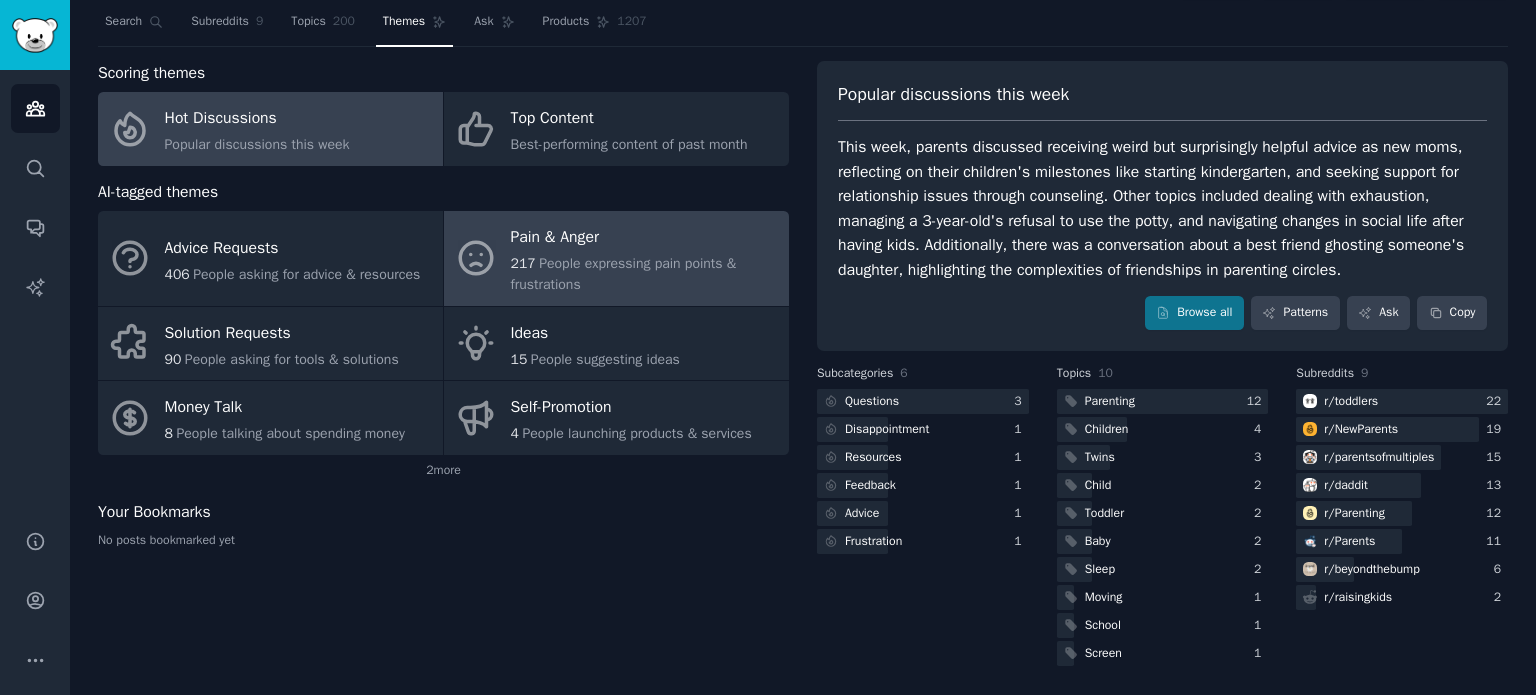 click on "Pain & Anger 217 People expressing pain points & frustrations" at bounding box center [616, 258] 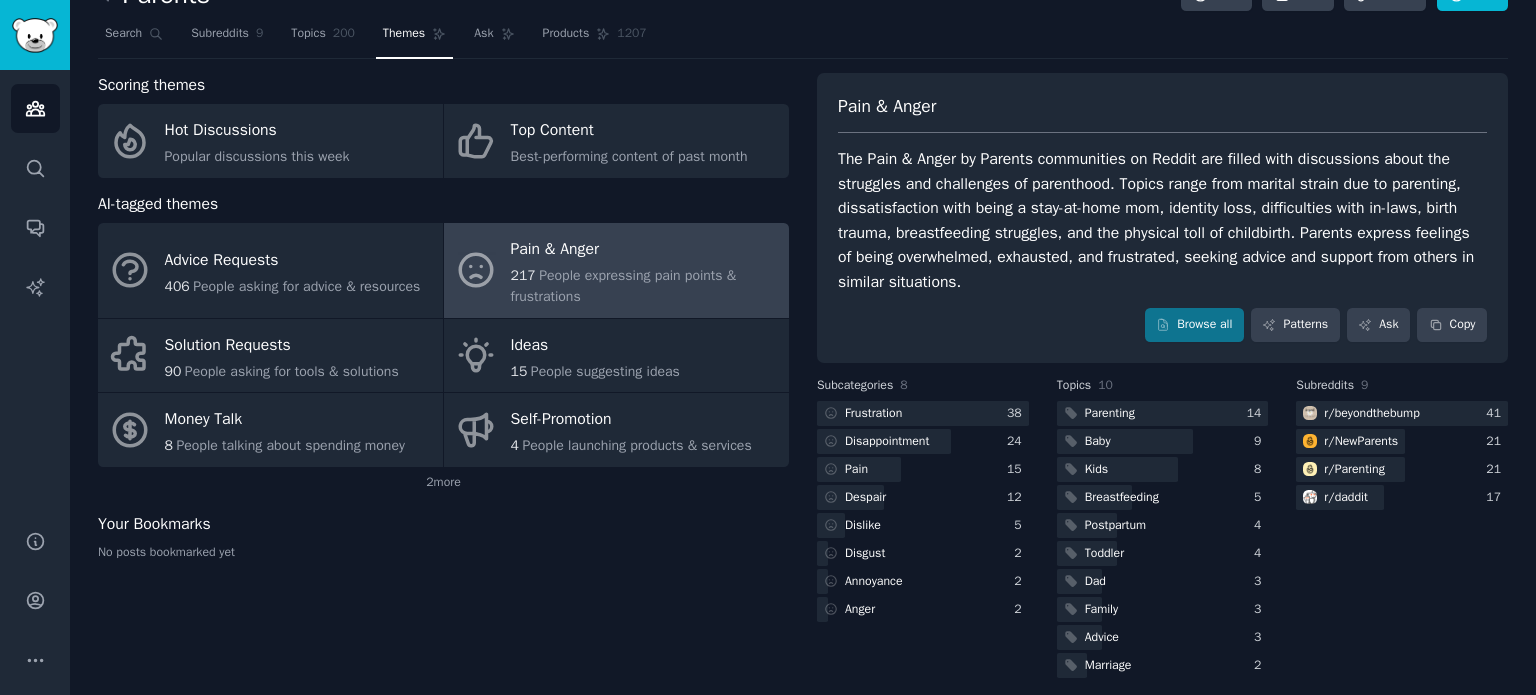 scroll, scrollTop: 52, scrollLeft: 0, axis: vertical 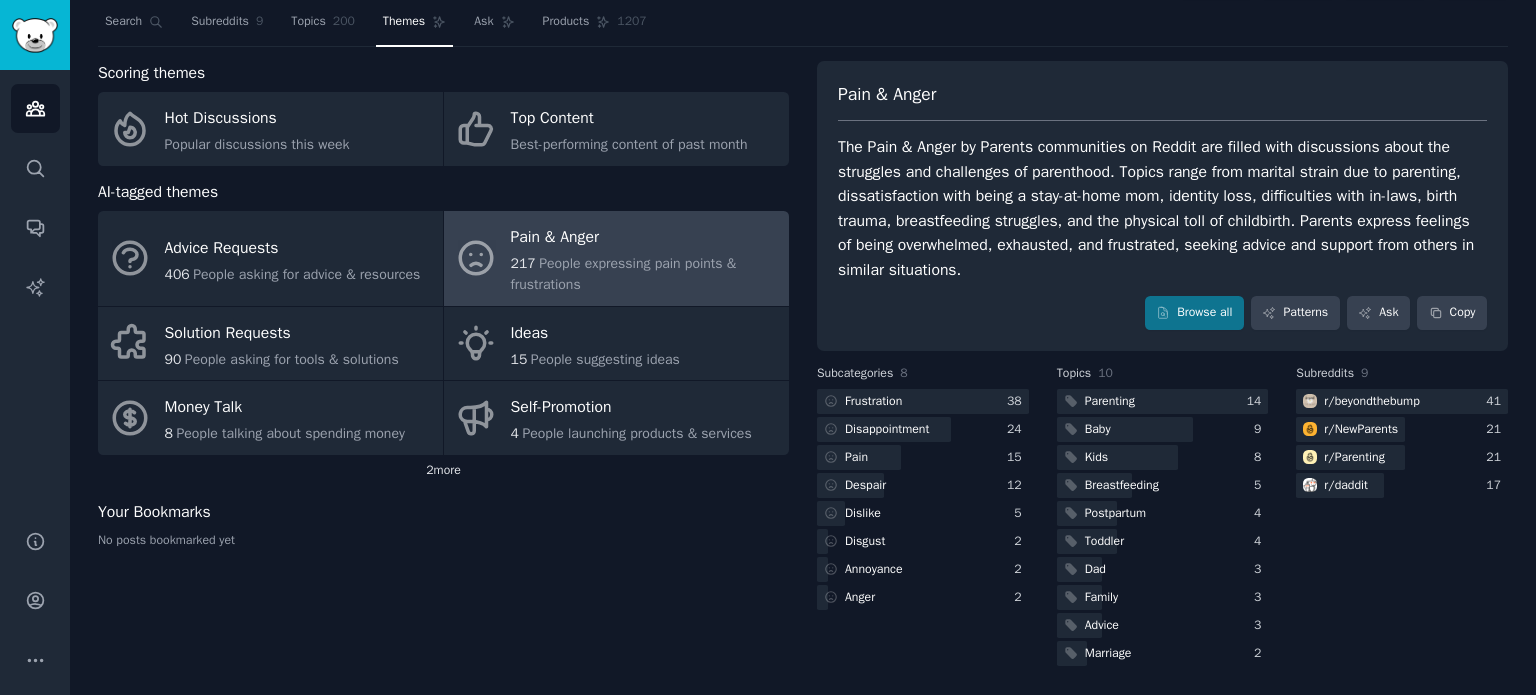 click on "2  more" 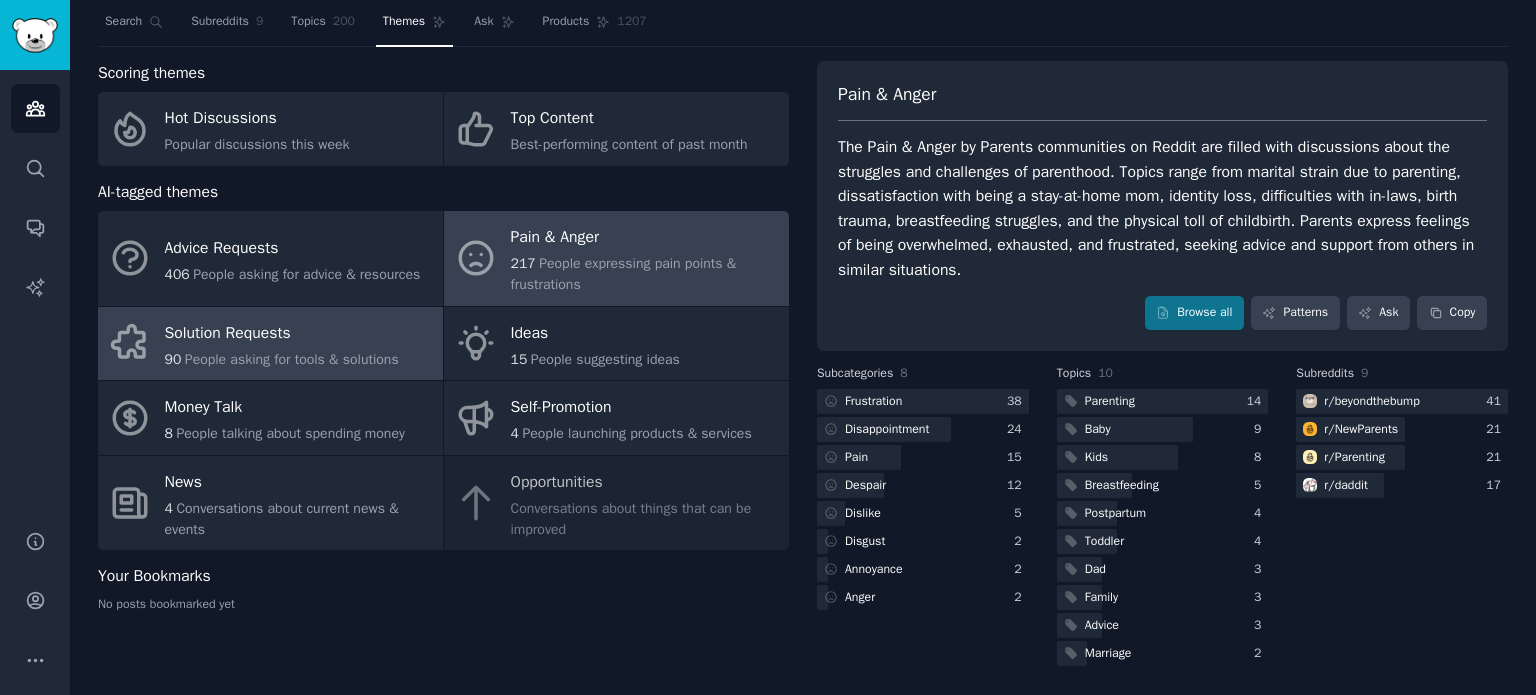 click on "Solution Requests" at bounding box center (282, 333) 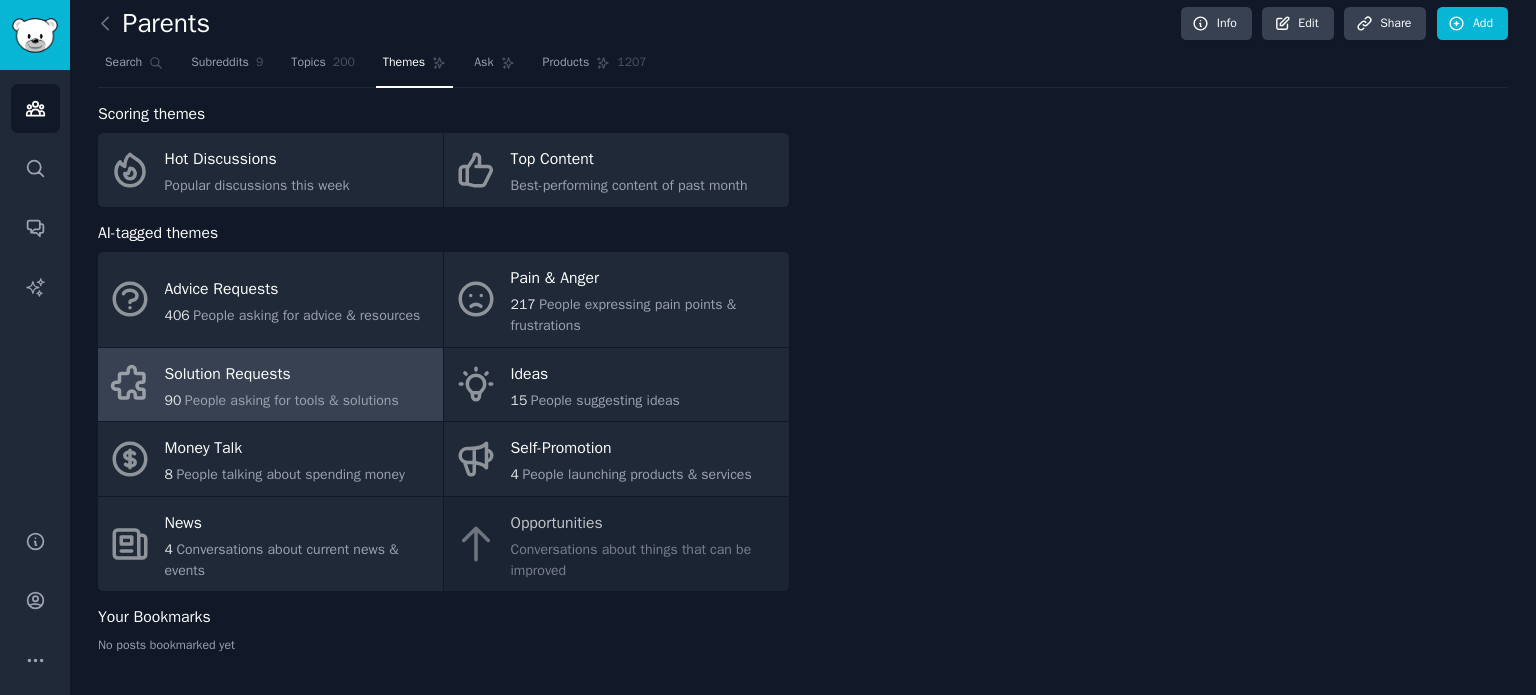 click on "Advice Requests 406 People asking for advice & resources" at bounding box center [270, 299] 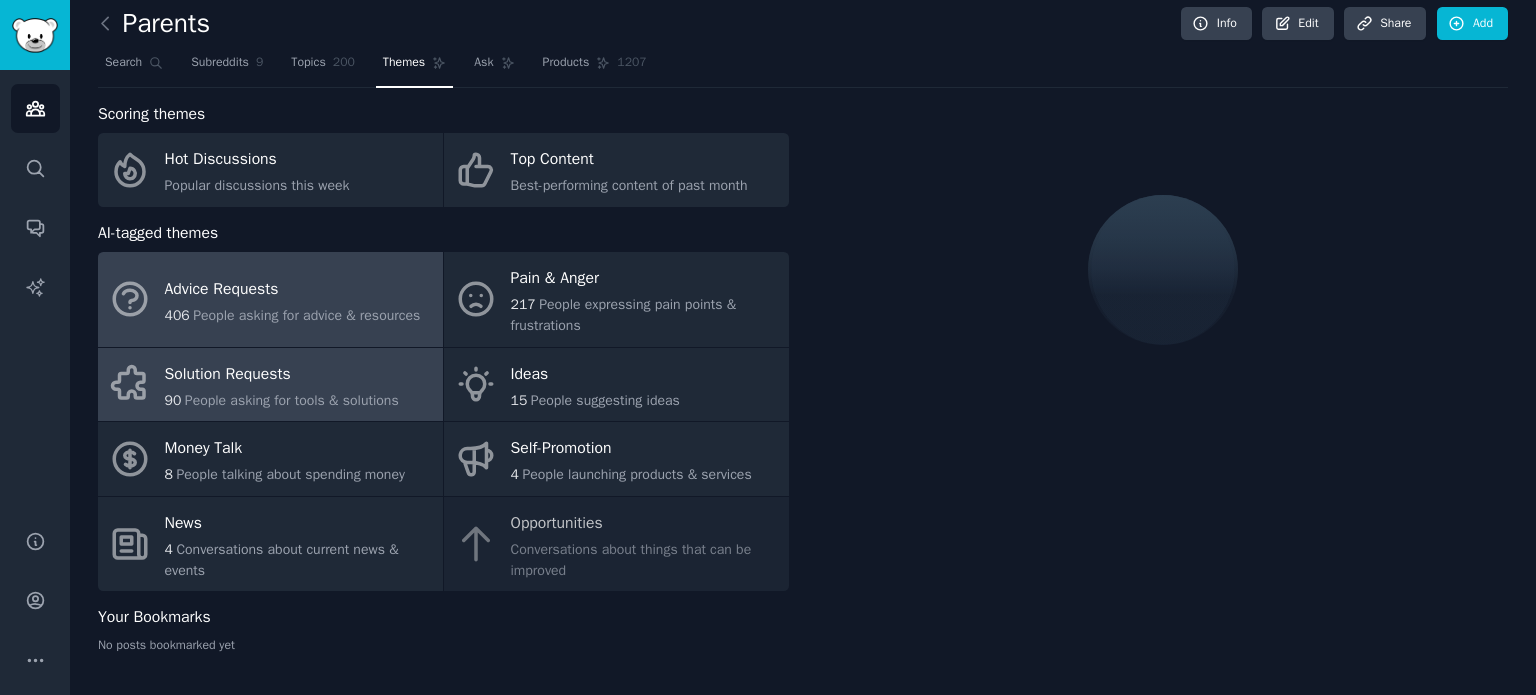 click on "Solution Requests" at bounding box center [282, 374] 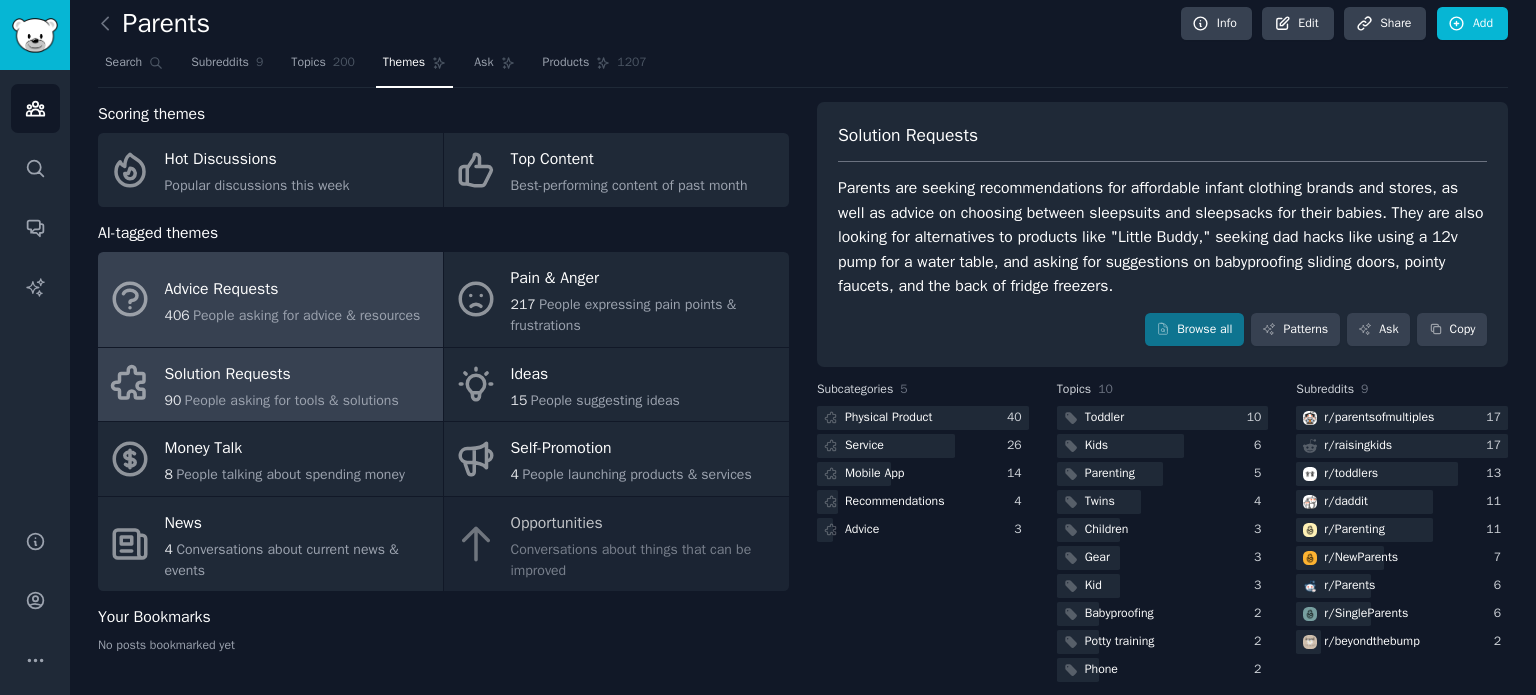 scroll, scrollTop: 28, scrollLeft: 0, axis: vertical 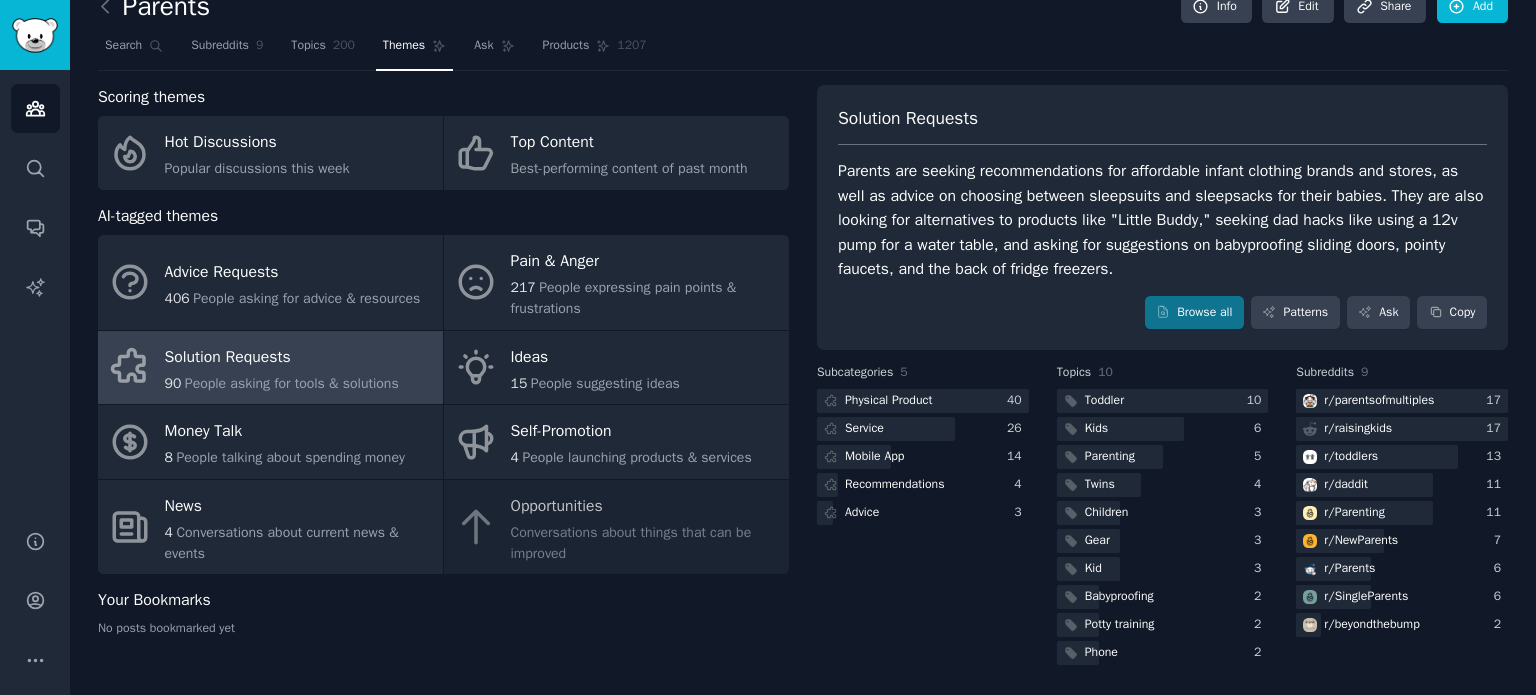 click on "Audiences Search Conversations AI Reports" at bounding box center [35, 288] 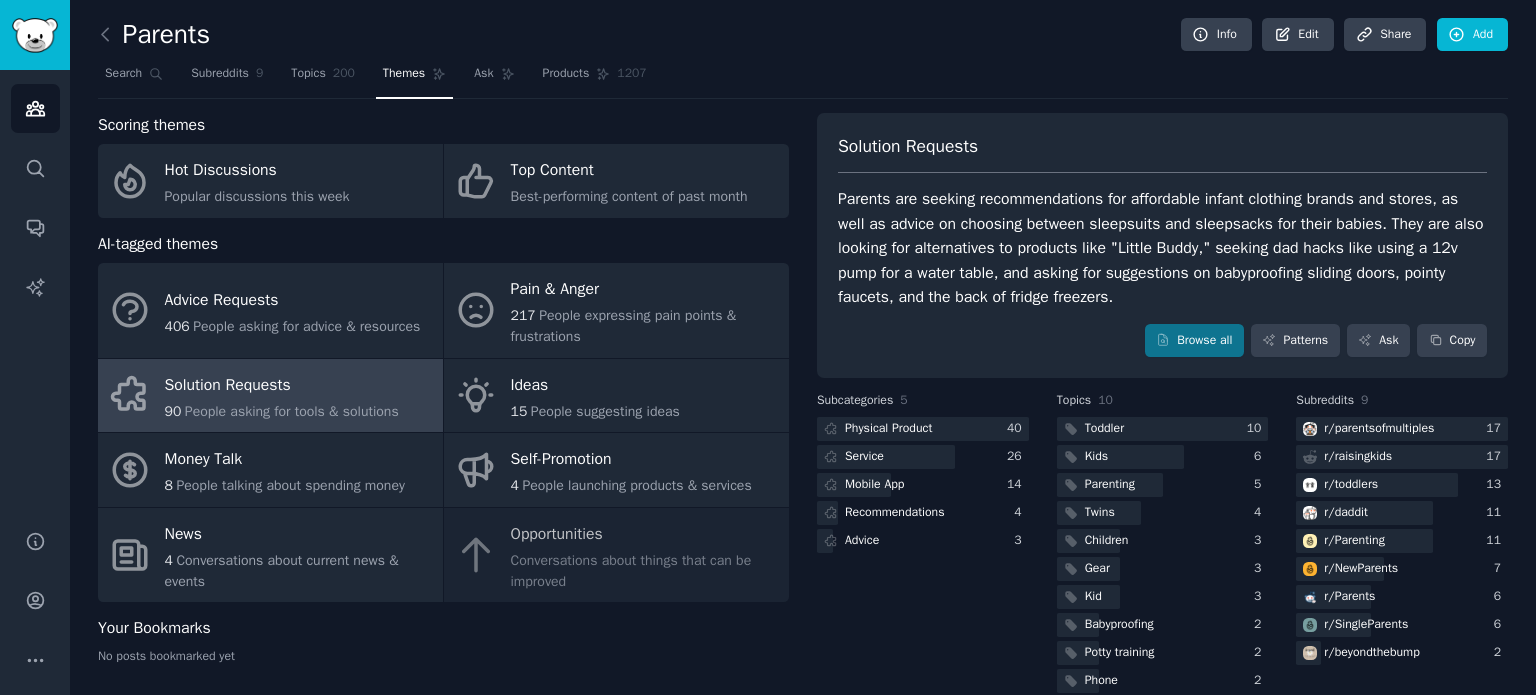 click on "Solution Requests Parents are seeking recommendations for affordable infant clothing brands and stores, as well as advice on choosing between sleepsuits and sleepsacks for their babies. They are also looking for alternatives to products like "Little Buddy," seeking dad hacks like using a 12v pump for a water table, and asking for suggestions on babyproofing sliding doors, pointy faucets, and the back of fridge freezers. Browse all Patterns Ask Copy" at bounding box center (1162, 246) 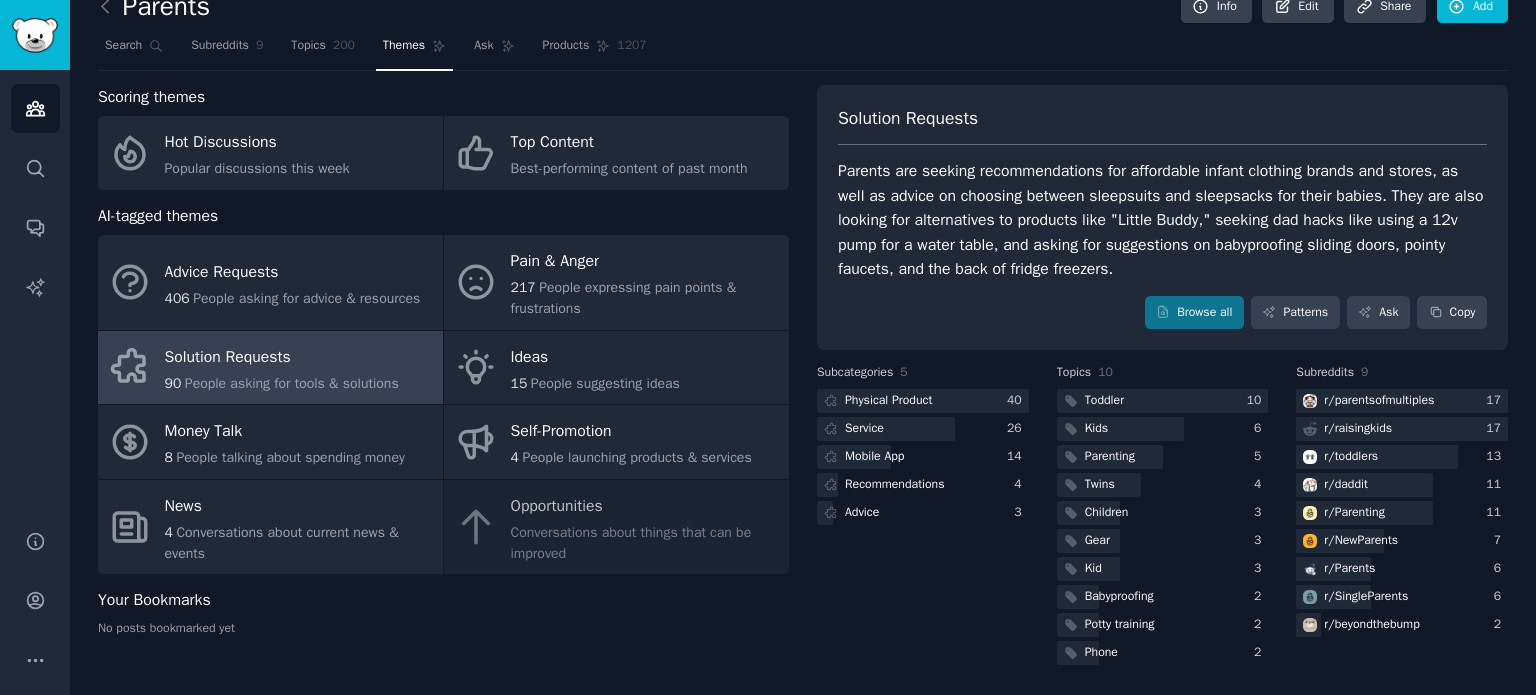 click on "Scoring themes Hot Discussions Popular discussions this week Top Content Best-performing content of past month AI-tagged themes Advice Requests 406 People asking for advice & resources Pain & Anger 217 People expressing pain points & frustrations Solution Requests 90 People asking for tools & solutions Ideas 15 People suggesting ideas Money Talk 8 People talking about spending money Self-Promotion 4 People launching products & services News 4 Conversations about current news & events Opportunities Conversations about things that can be improved Your Bookmarks No posts bookmarked yet" at bounding box center (443, 377) 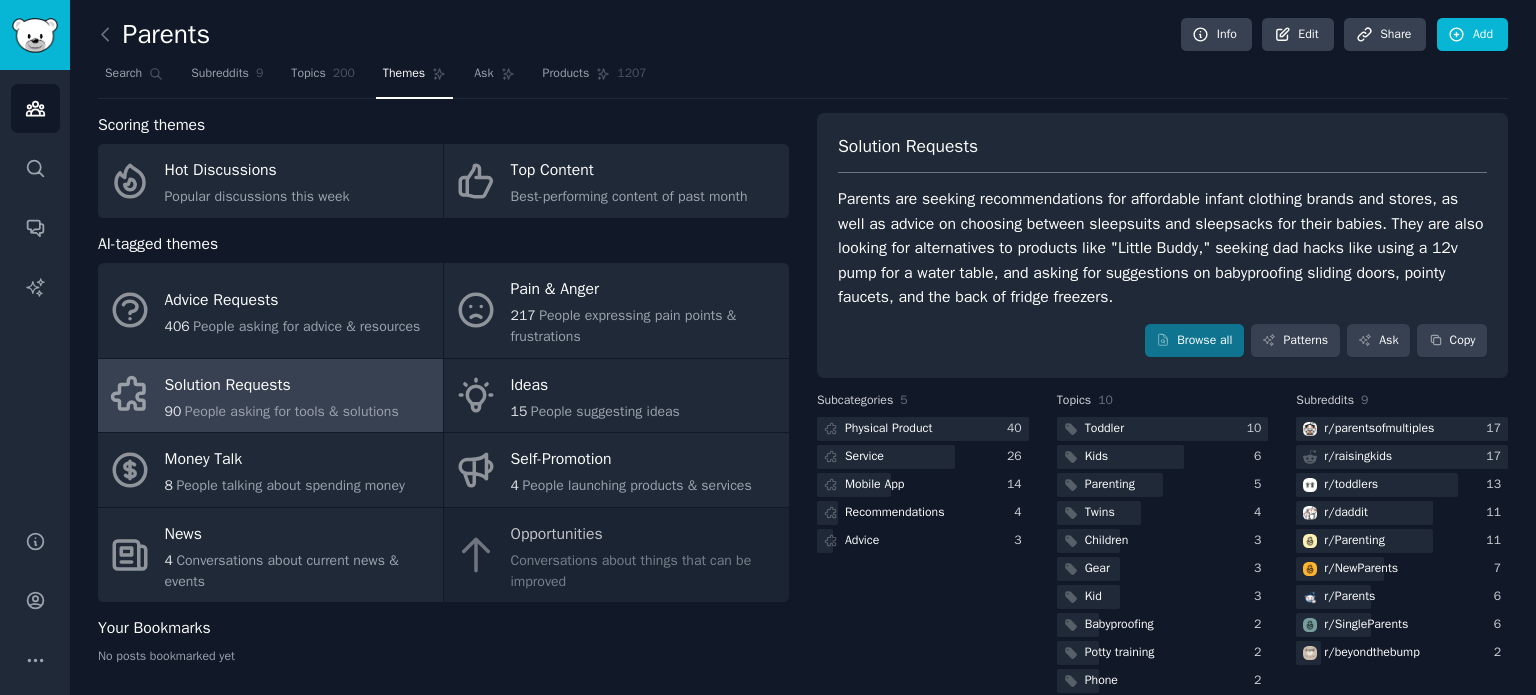 scroll, scrollTop: 28, scrollLeft: 0, axis: vertical 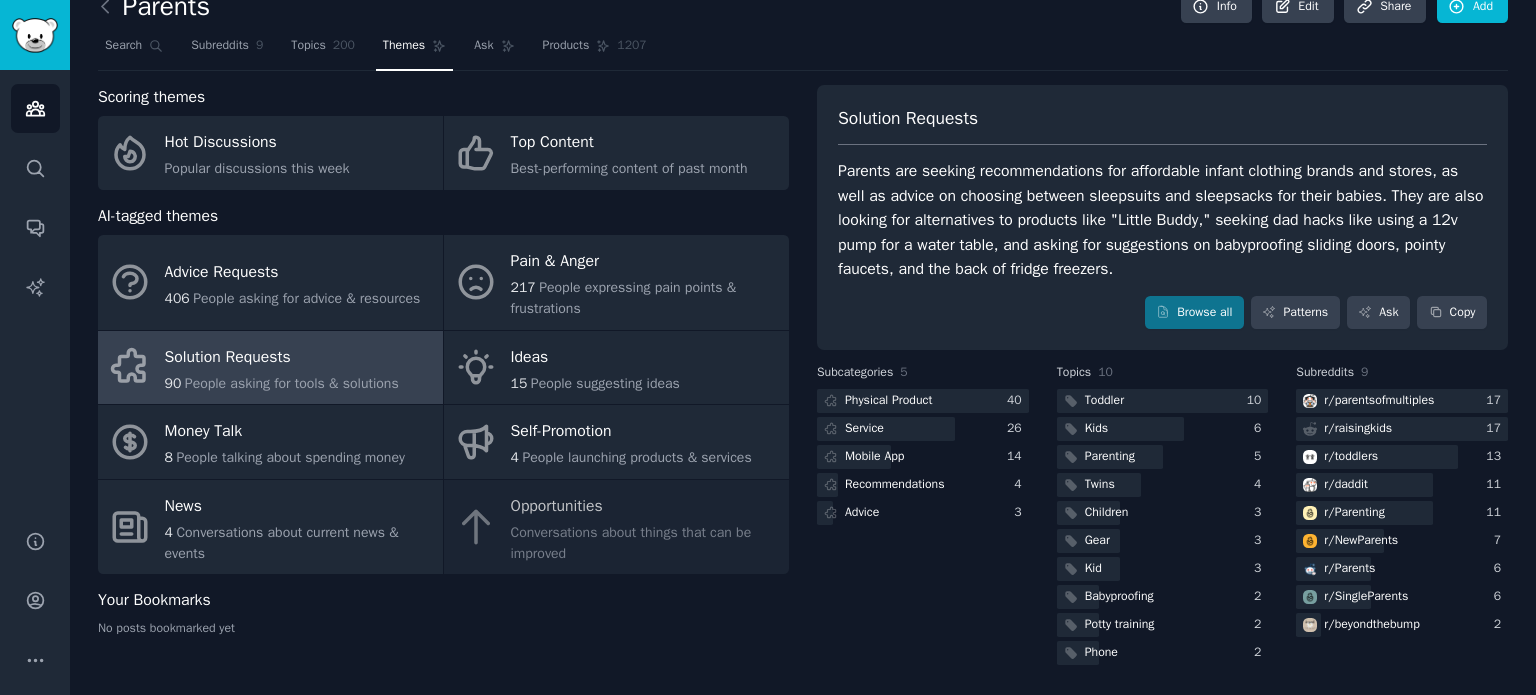 click on "No posts bookmarked yet" 